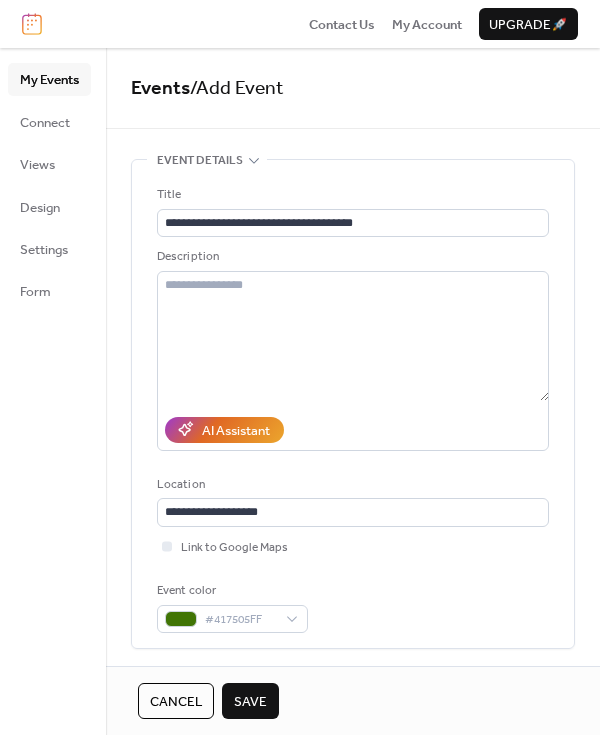 scroll, scrollTop: 0, scrollLeft: 0, axis: both 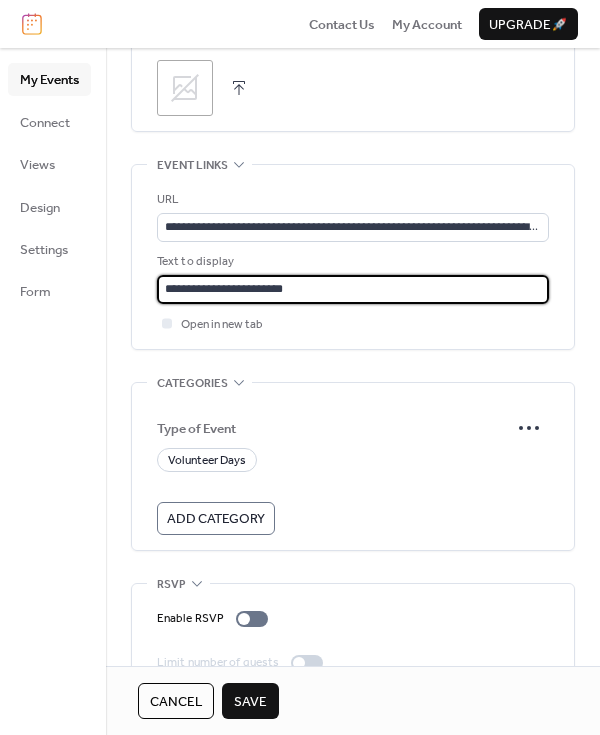click on "**********" at bounding box center [353, 289] 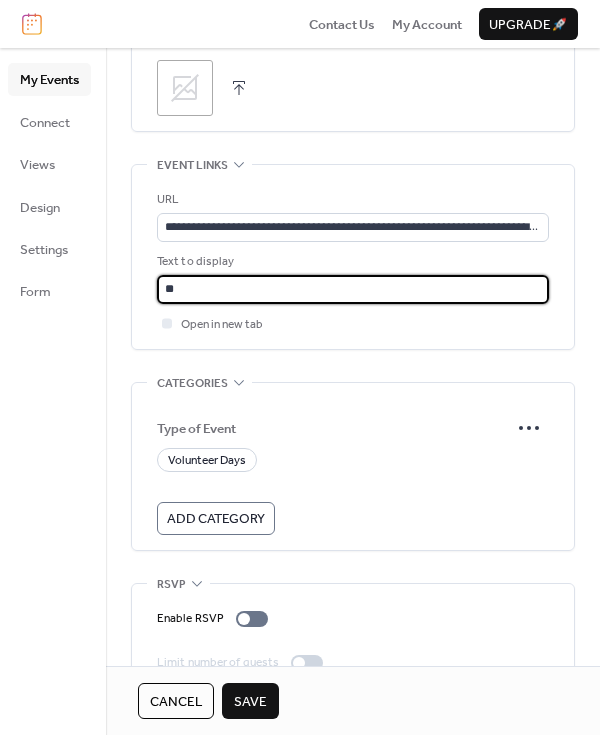 type on "*" 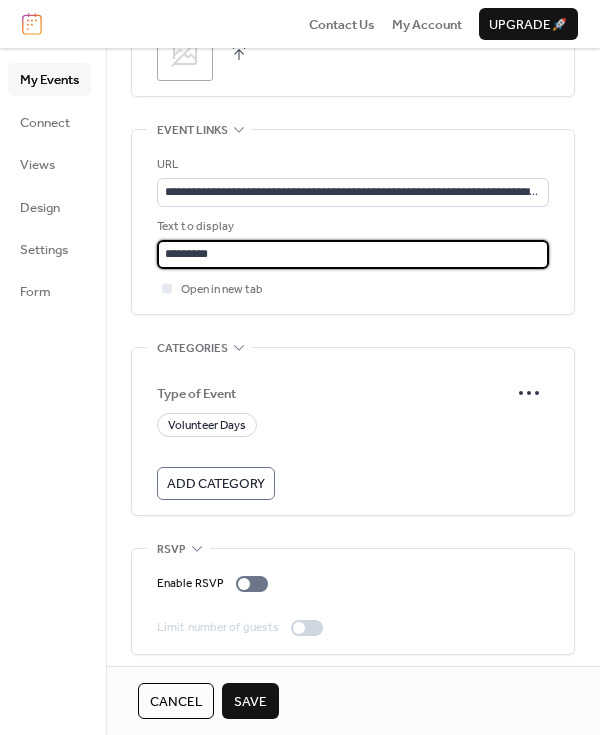 scroll, scrollTop: 1121, scrollLeft: 0, axis: vertical 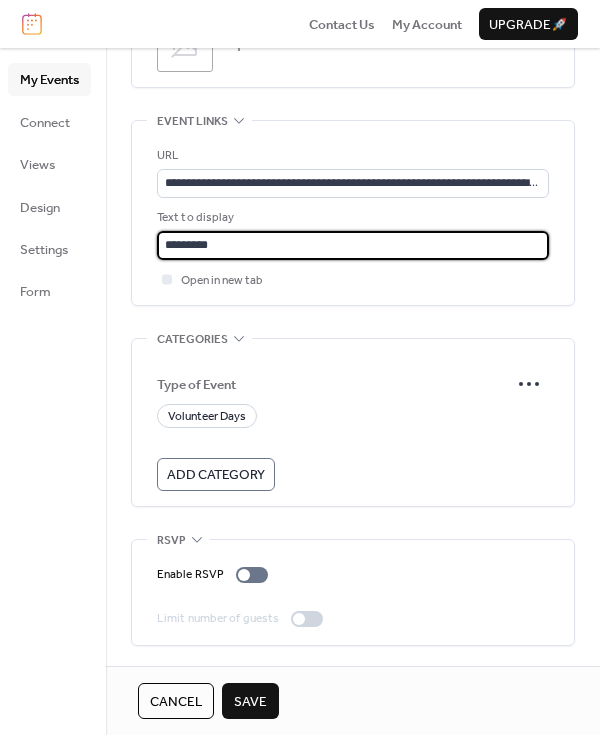 type on "*********" 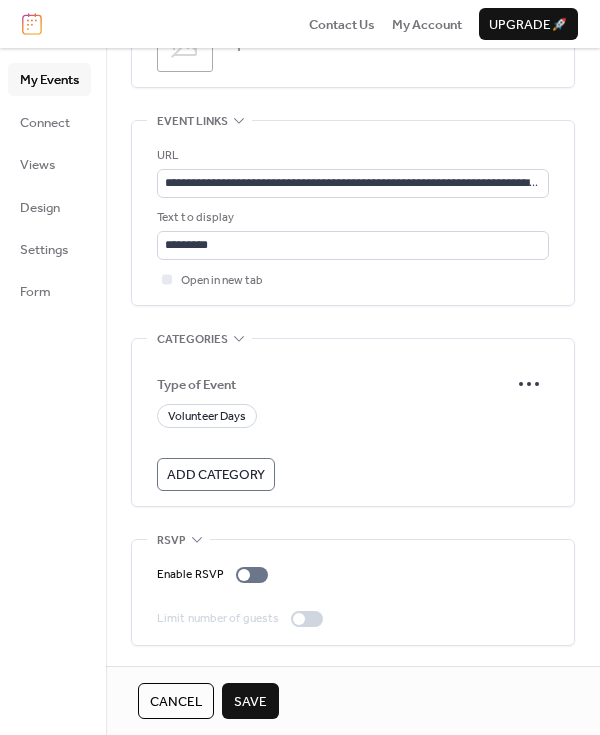 click at bounding box center (299, 619) 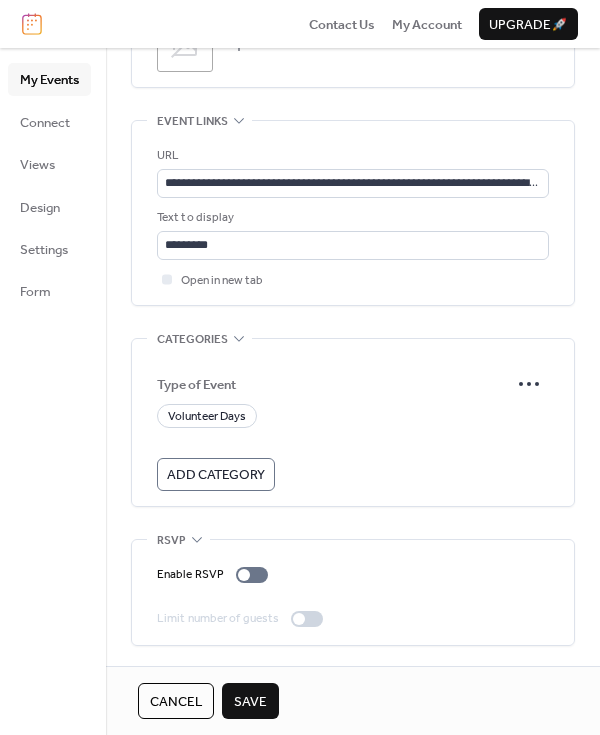 click on "Save" at bounding box center (250, 702) 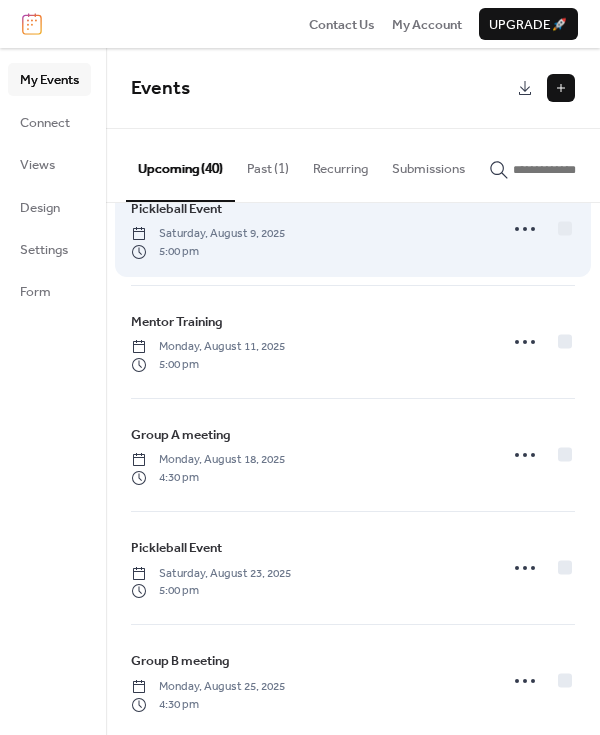 scroll, scrollTop: 53, scrollLeft: 0, axis: vertical 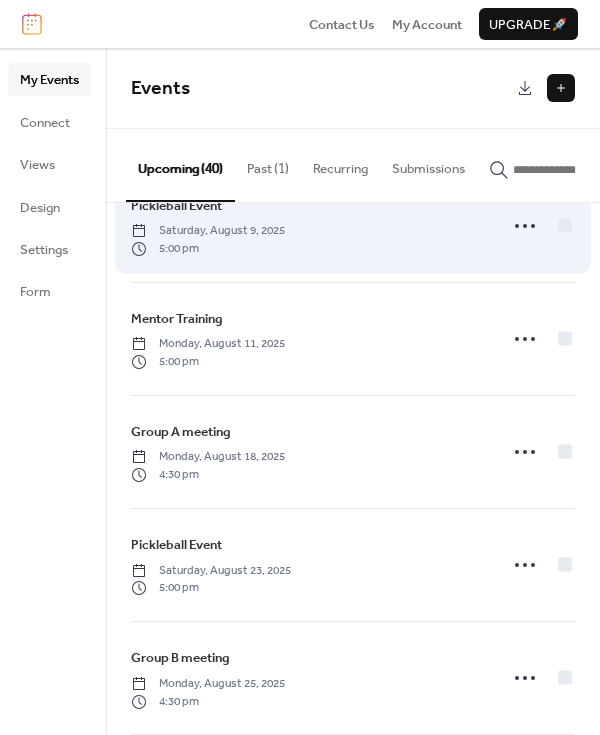 click on "Pickleball Event  Saturday, August 9, 2025 5:00 pm" at bounding box center [308, 226] 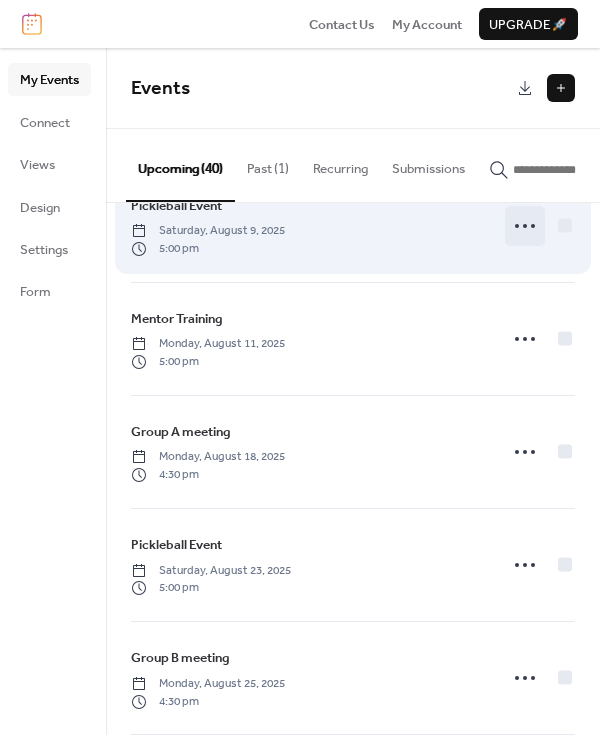 click 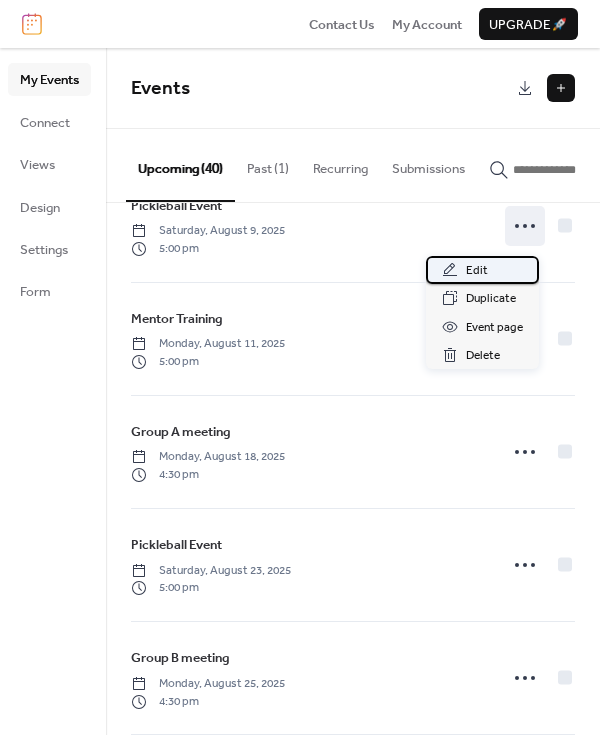 click on "Edit" at bounding box center [482, 270] 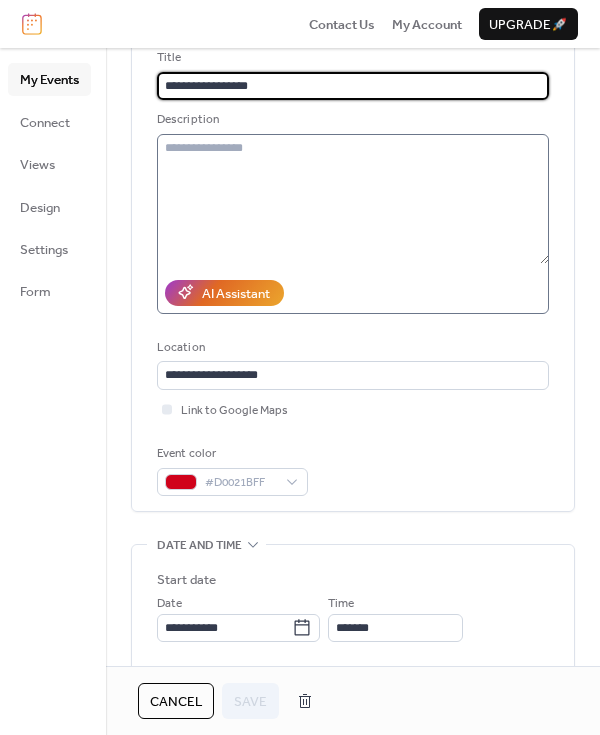 scroll, scrollTop: 0, scrollLeft: 0, axis: both 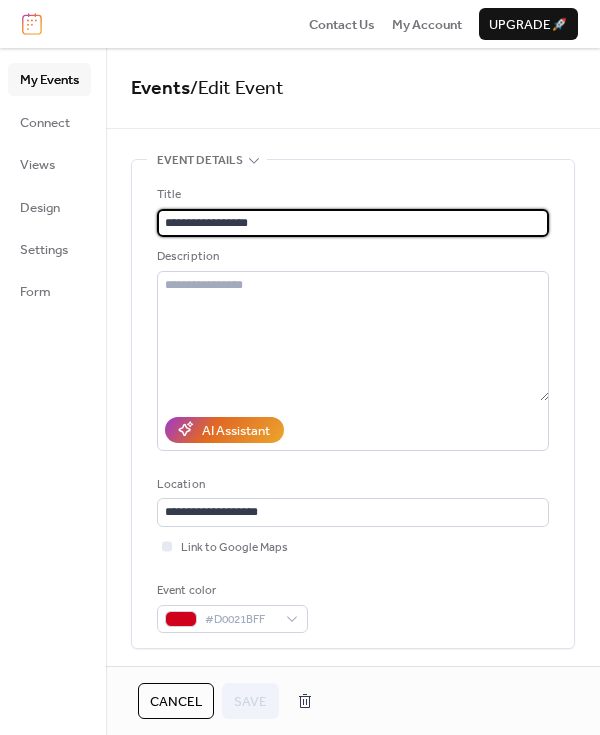 click on "Cancel" at bounding box center (176, 702) 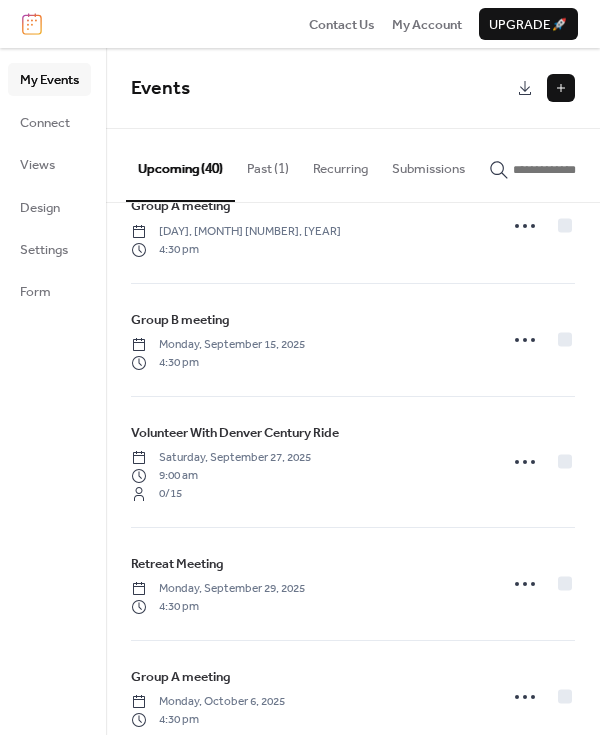 scroll, scrollTop: 773, scrollLeft: 0, axis: vertical 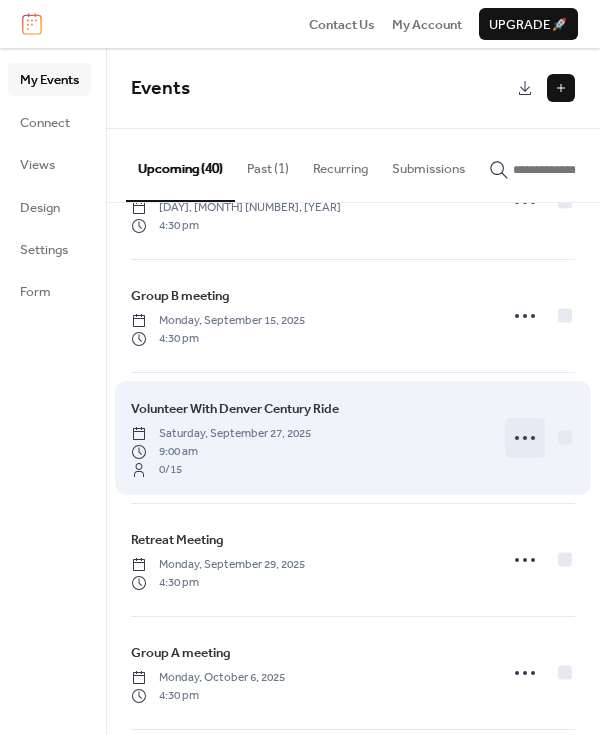 click 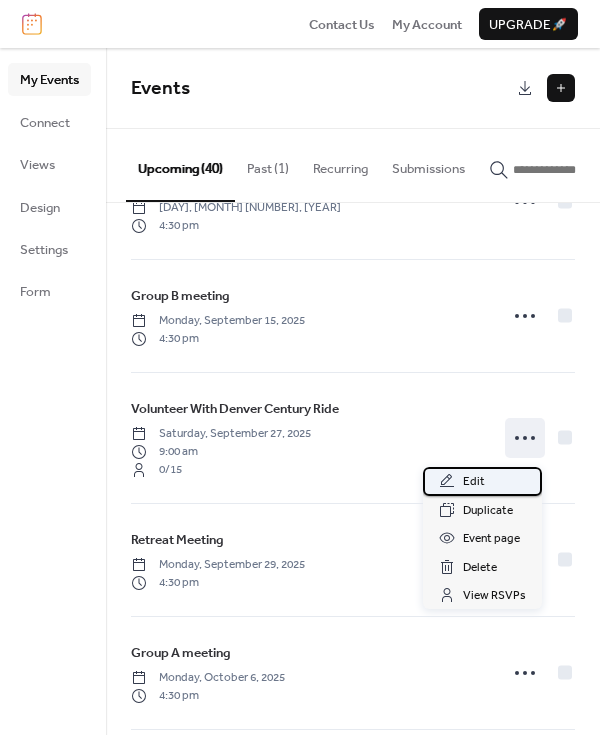 click on "Edit" at bounding box center (482, 481) 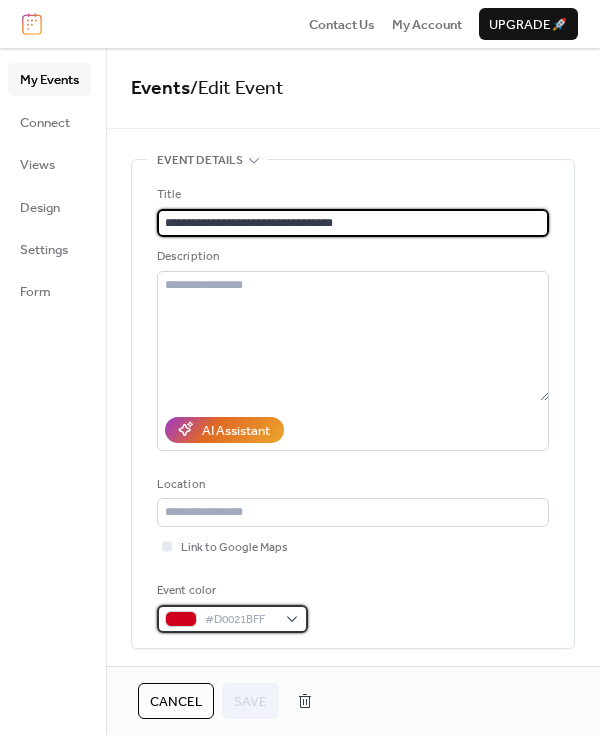 click on "#D0021BFF" at bounding box center [240, 620] 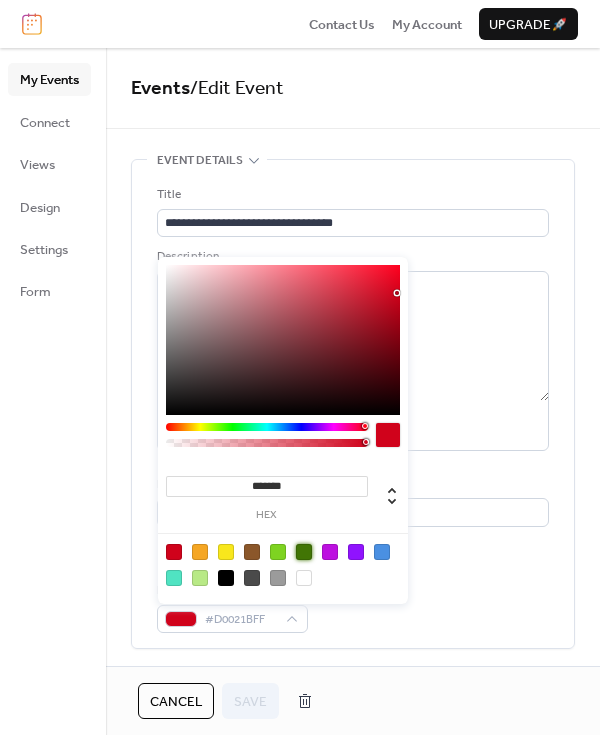 click at bounding box center [304, 552] 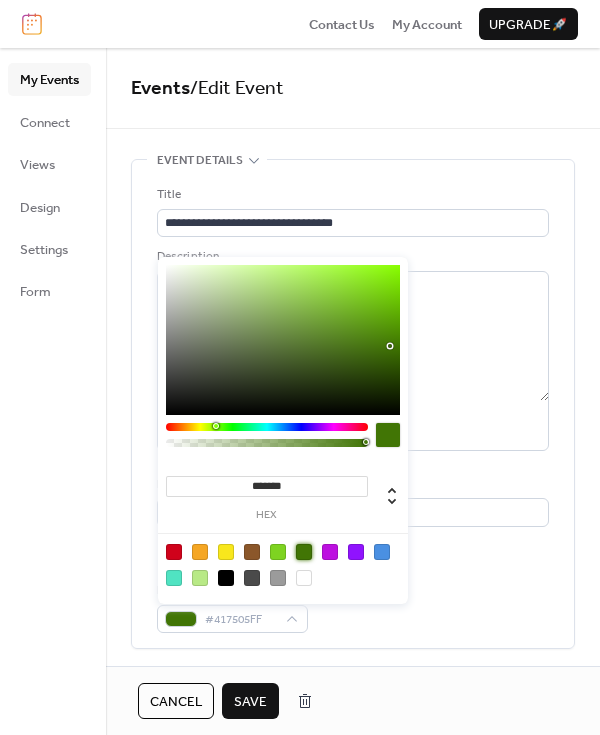 click on "Event color #417505FF" at bounding box center (353, 607) 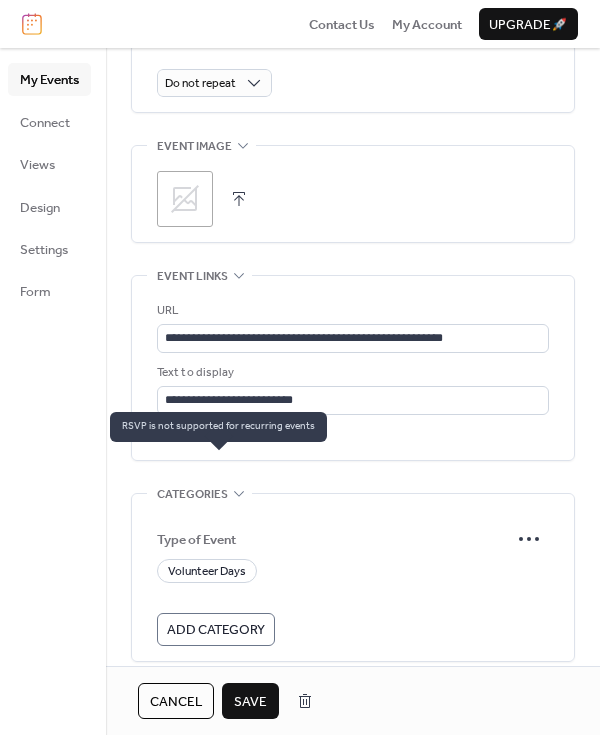 scroll, scrollTop: 970, scrollLeft: 0, axis: vertical 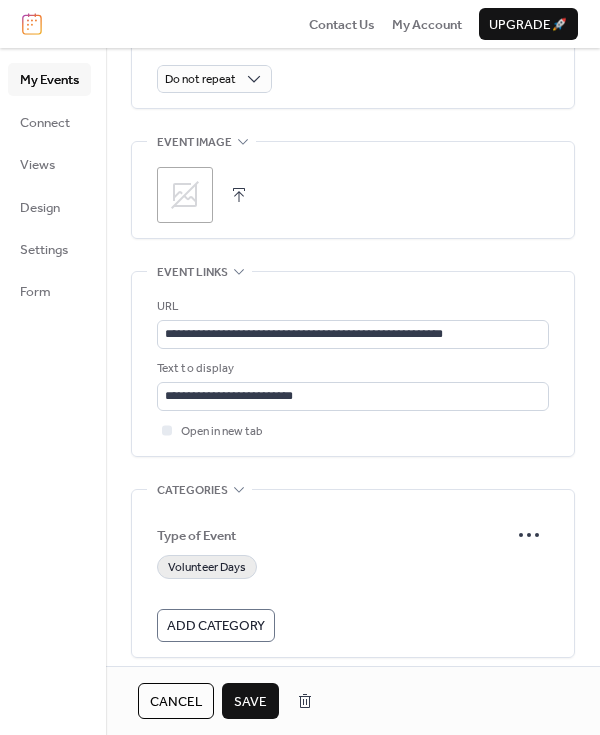 click on "Volunteer Days" at bounding box center (207, 568) 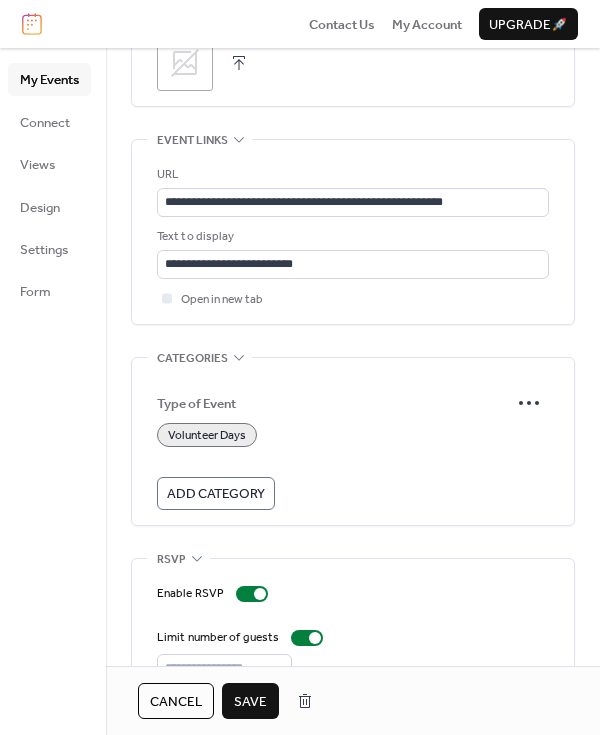 scroll, scrollTop: 1117, scrollLeft: 0, axis: vertical 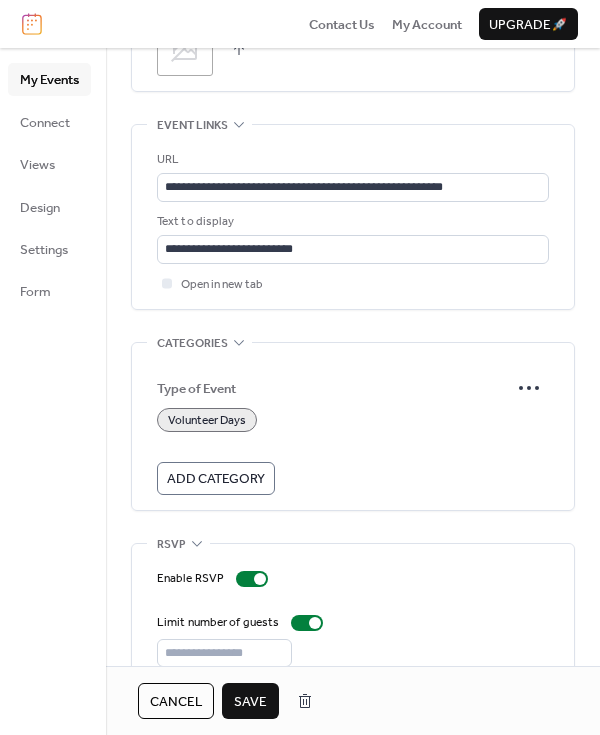 click on "Save" at bounding box center (250, 702) 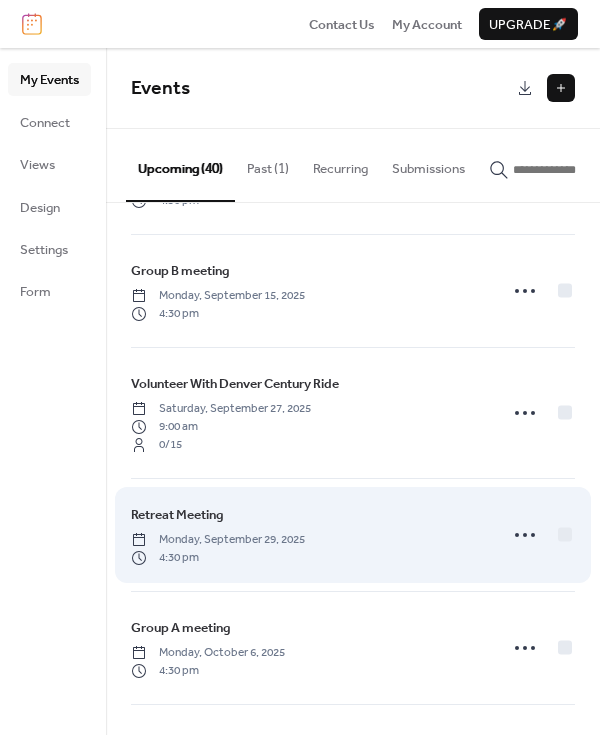 scroll, scrollTop: 801, scrollLeft: 0, axis: vertical 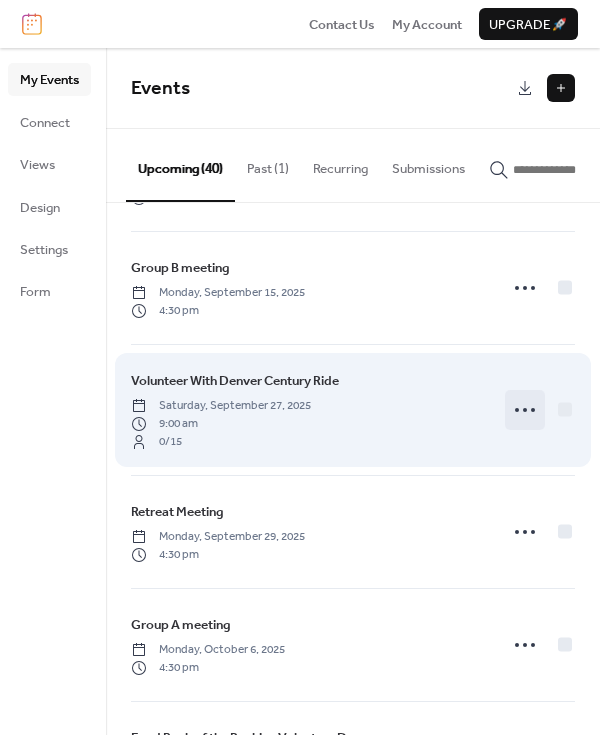 click 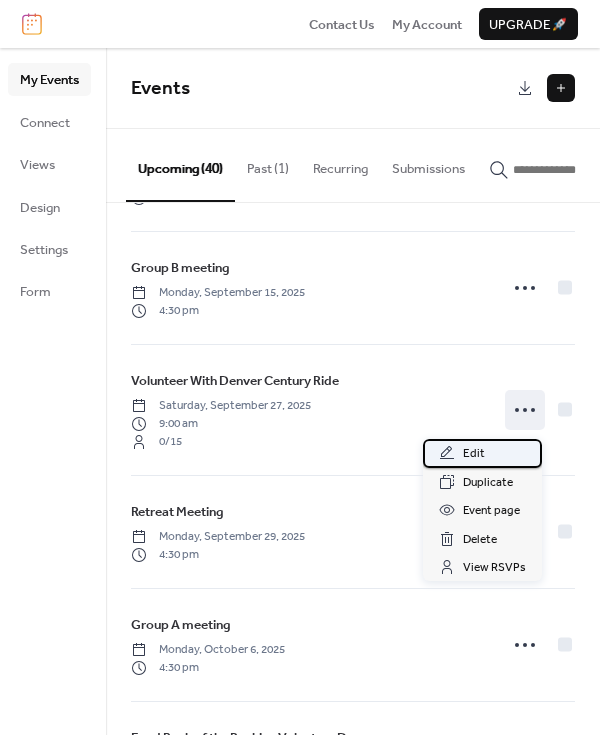 click on "Edit" at bounding box center (482, 453) 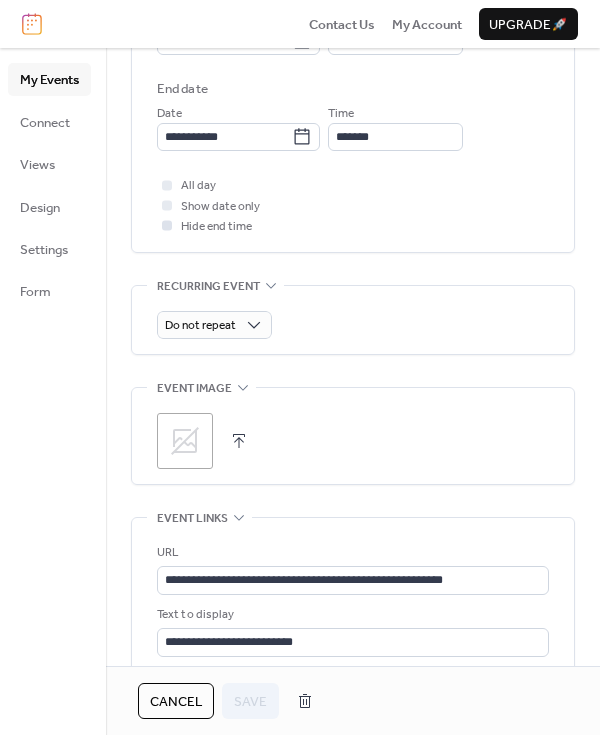 scroll, scrollTop: 748, scrollLeft: 0, axis: vertical 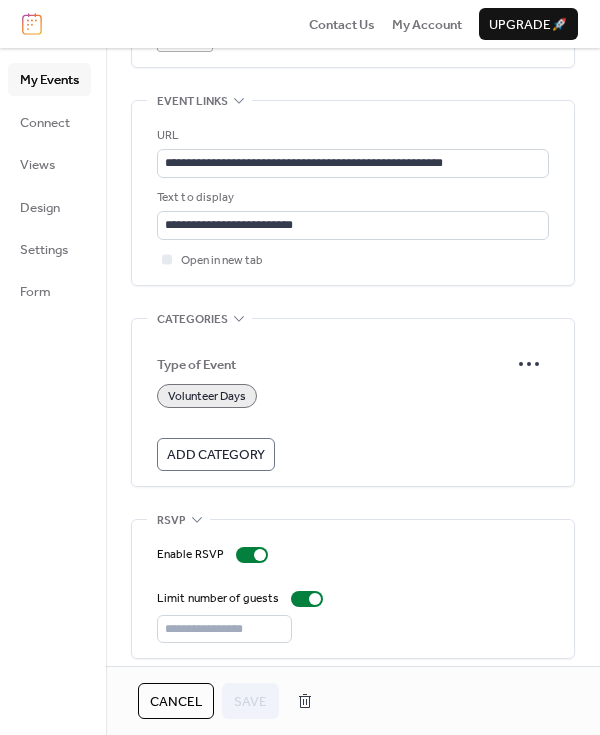 click on "Volunteer Days" at bounding box center [207, 397] 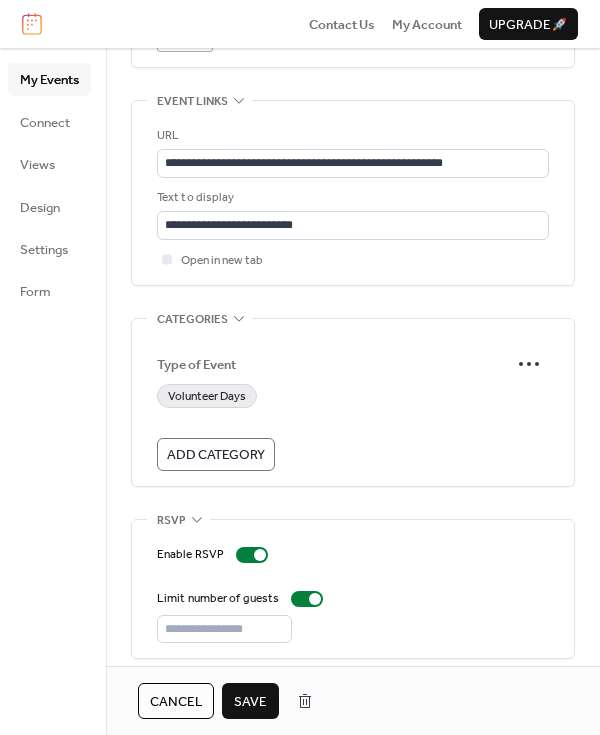 click on "Volunteer Days" at bounding box center [207, 397] 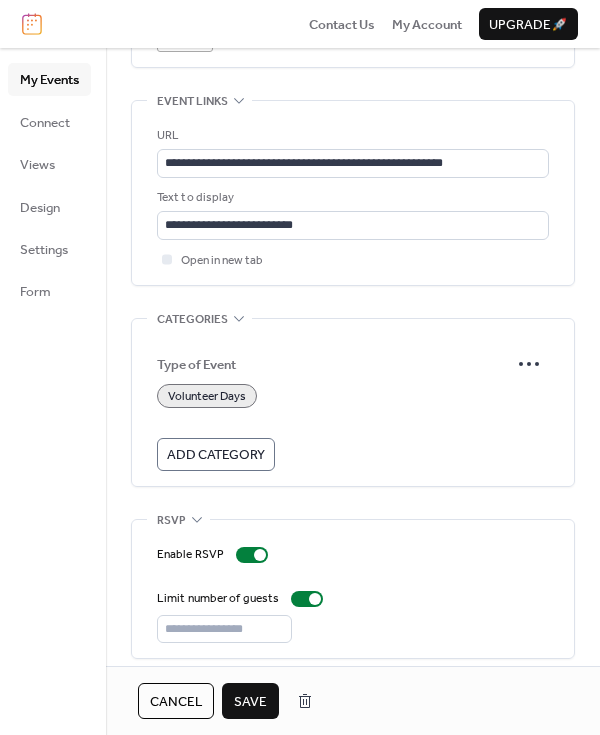 click on "Save" at bounding box center (250, 702) 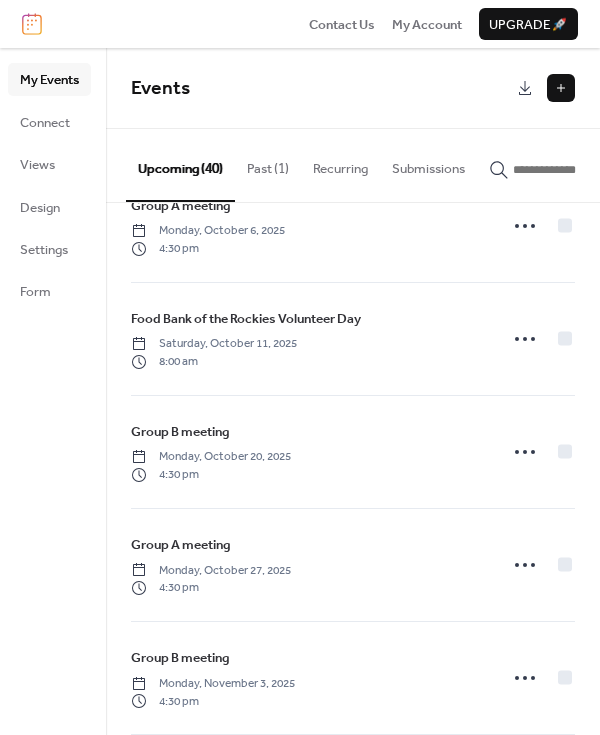 scroll, scrollTop: 1226, scrollLeft: 0, axis: vertical 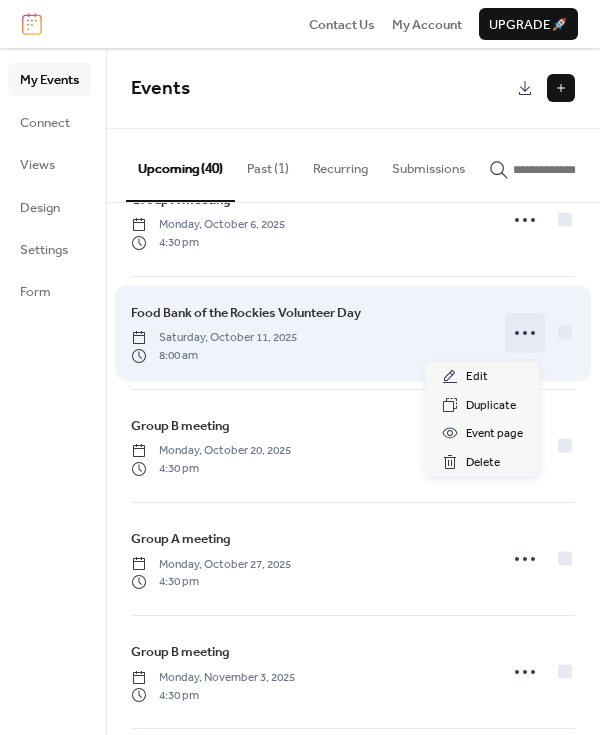 click 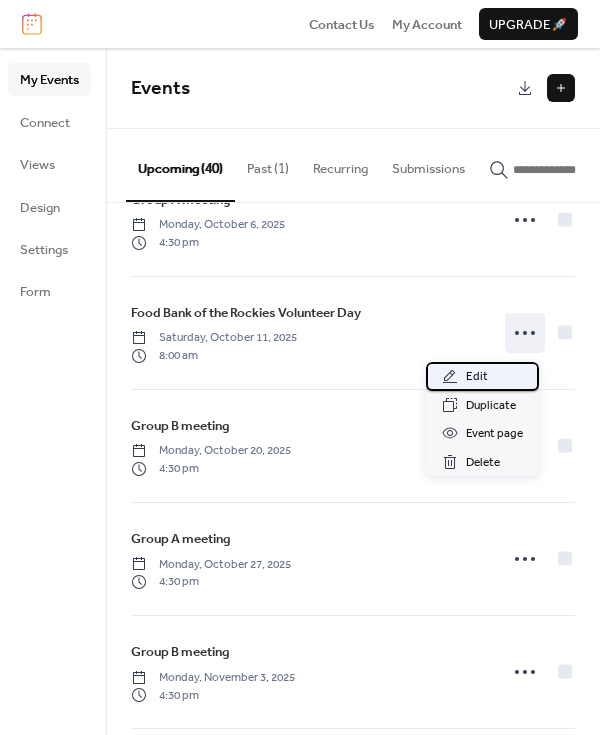 click on "Edit" at bounding box center [482, 376] 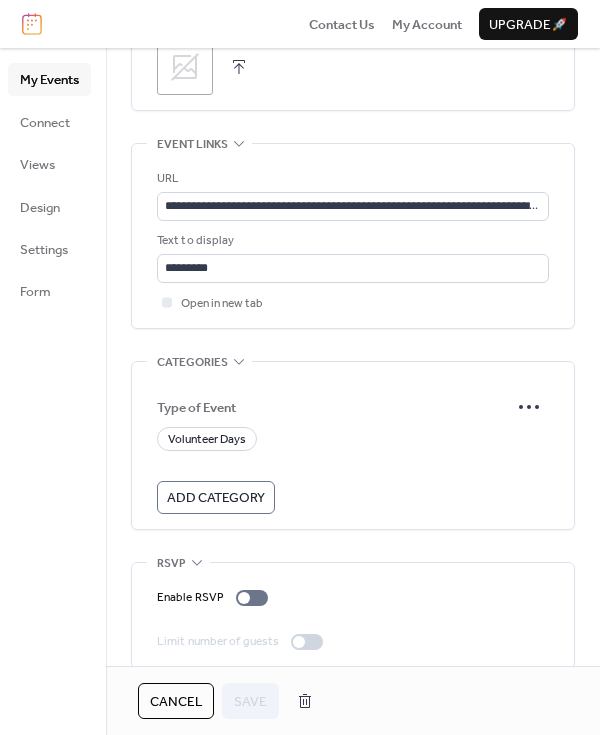 scroll, scrollTop: 1112, scrollLeft: 0, axis: vertical 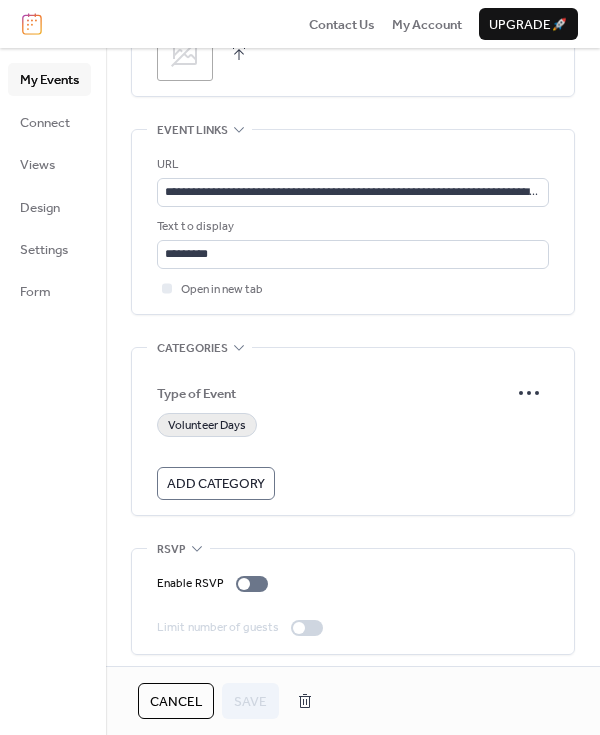 click on "Volunteer Days" at bounding box center [207, 426] 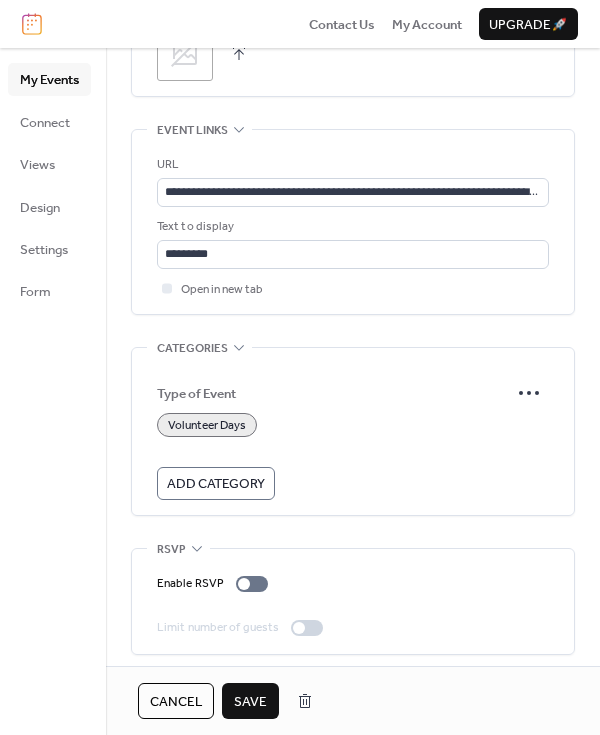 click on "Save" at bounding box center (250, 701) 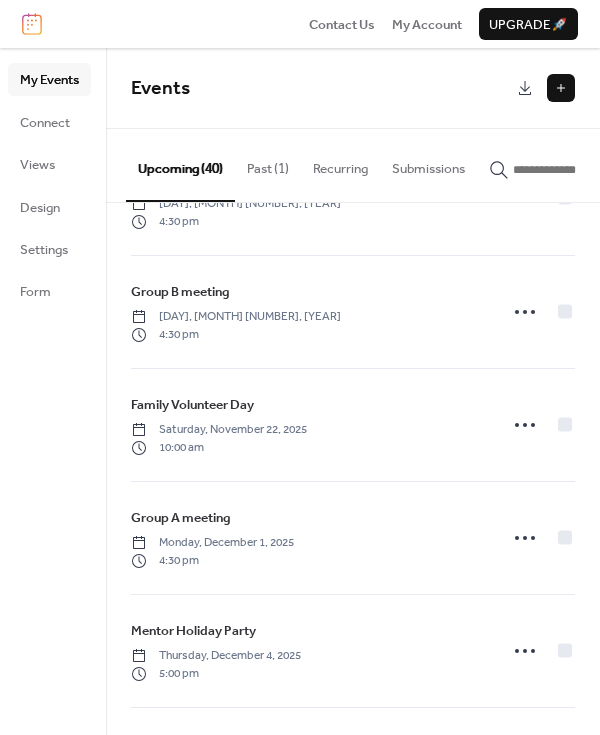 scroll, scrollTop: 1936, scrollLeft: 0, axis: vertical 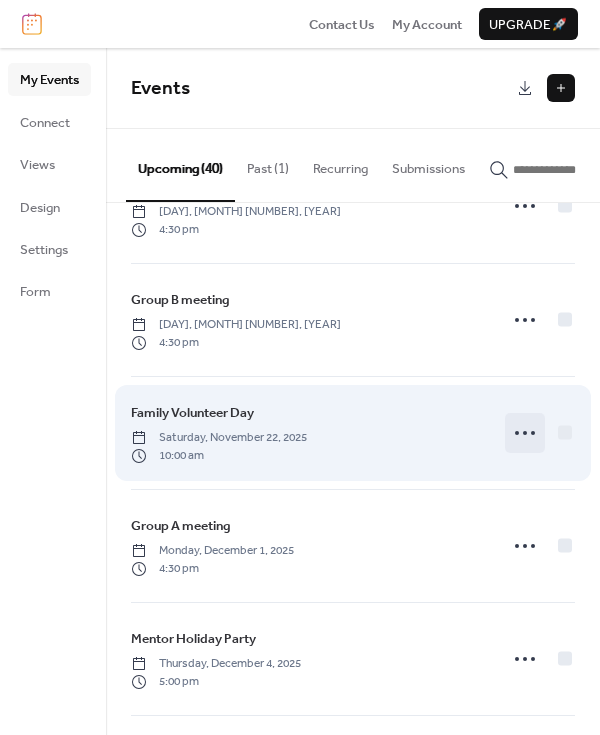 click 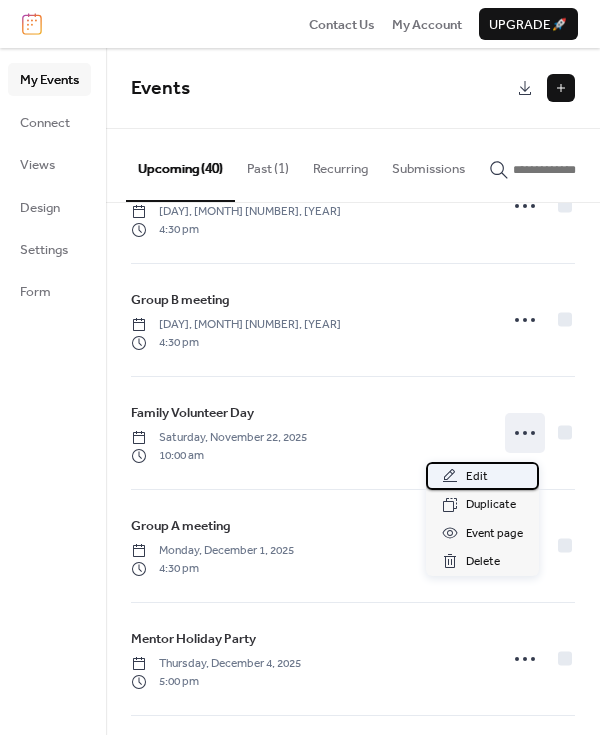 click on "Edit" at bounding box center [477, 477] 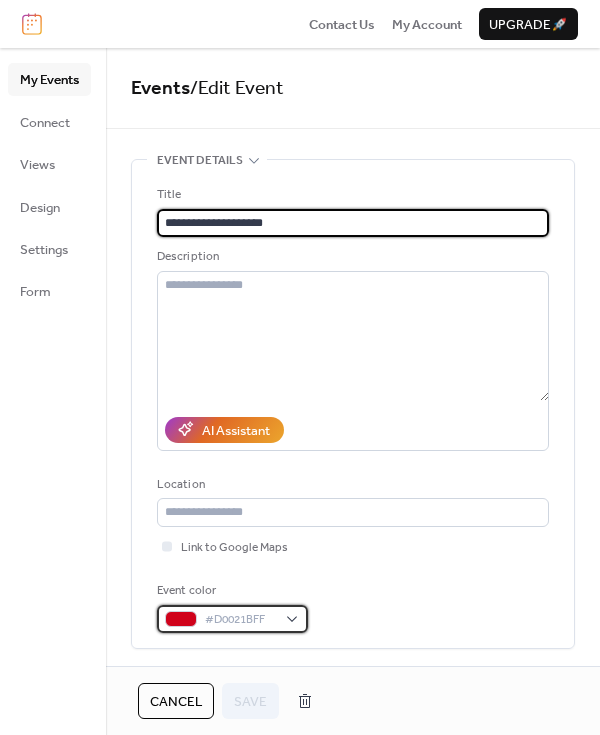 click on "#D0021BFF" at bounding box center [240, 620] 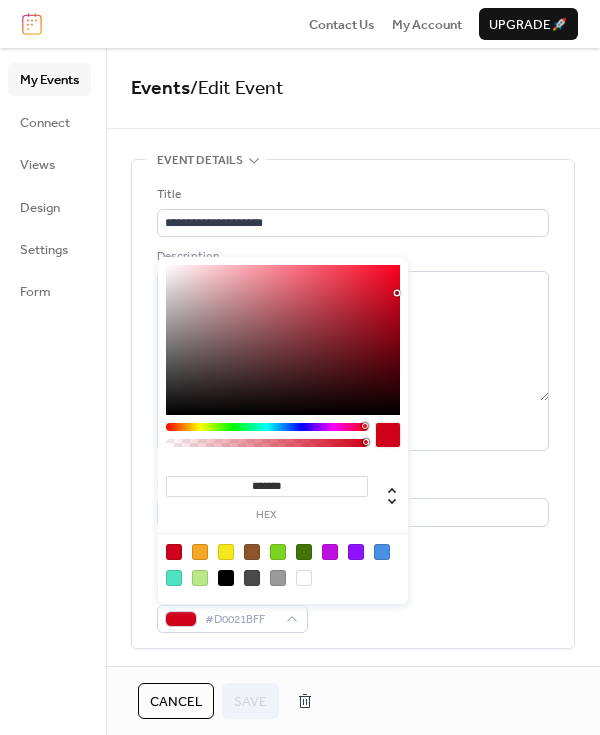 click at bounding box center (304, 552) 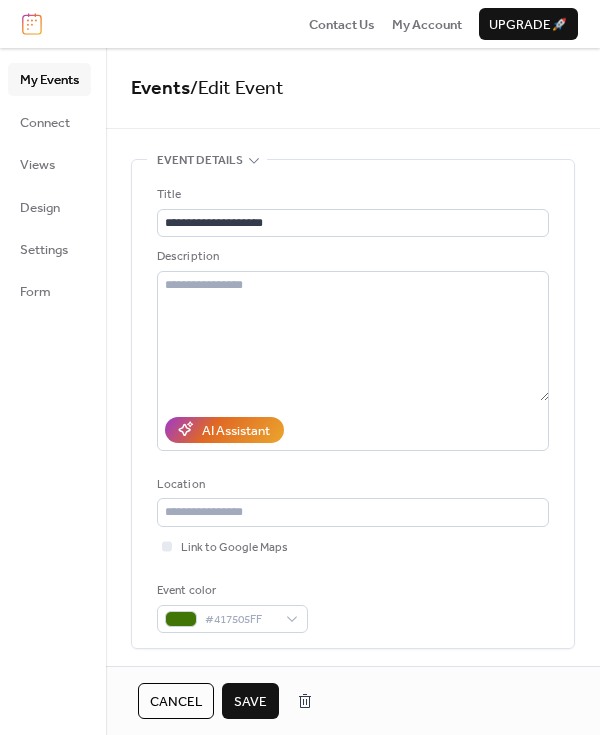 click on "Event color #417505FF" at bounding box center (353, 607) 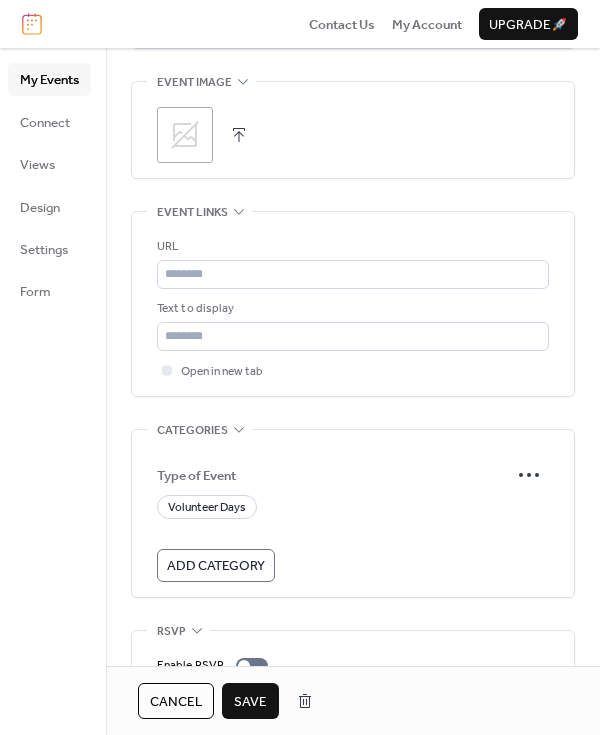scroll, scrollTop: 1121, scrollLeft: 0, axis: vertical 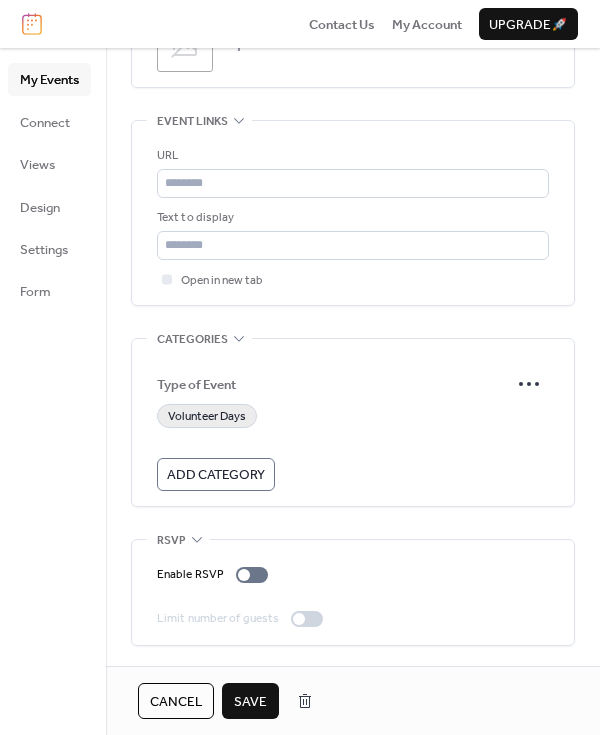 click on "Volunteer Days" at bounding box center (207, 417) 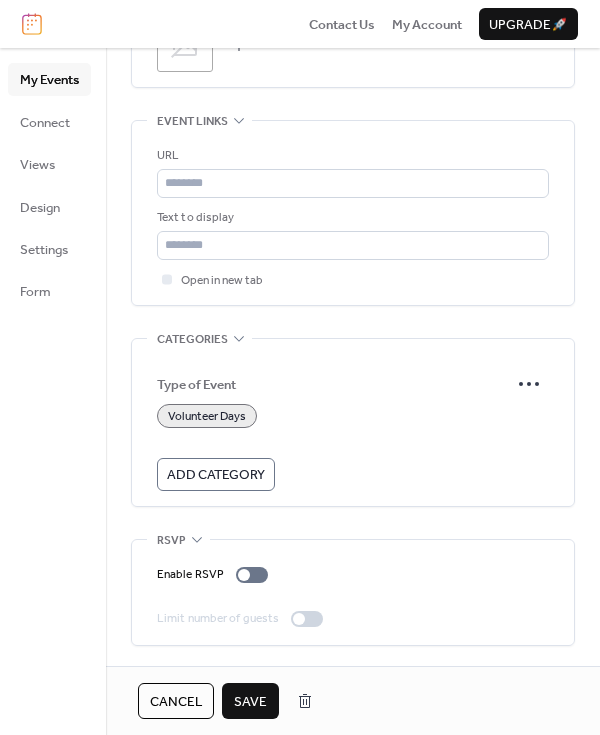 click on "Save" at bounding box center [250, 702] 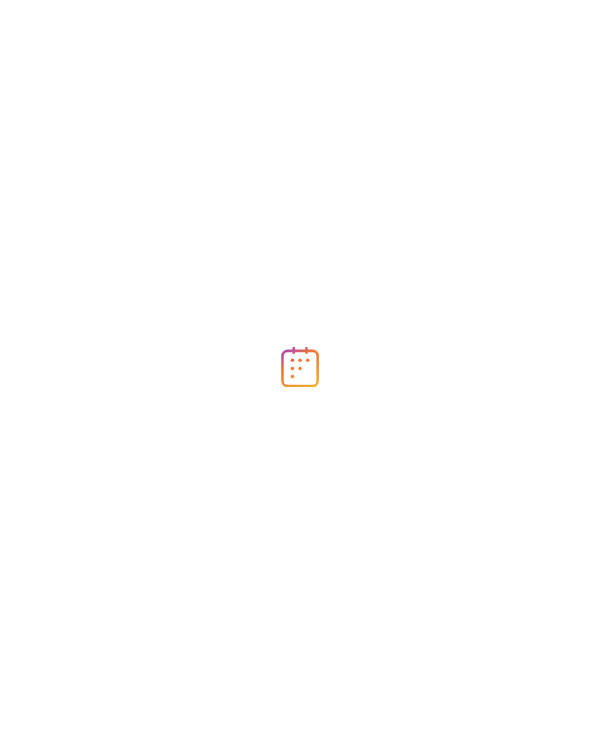 scroll, scrollTop: 0, scrollLeft: 0, axis: both 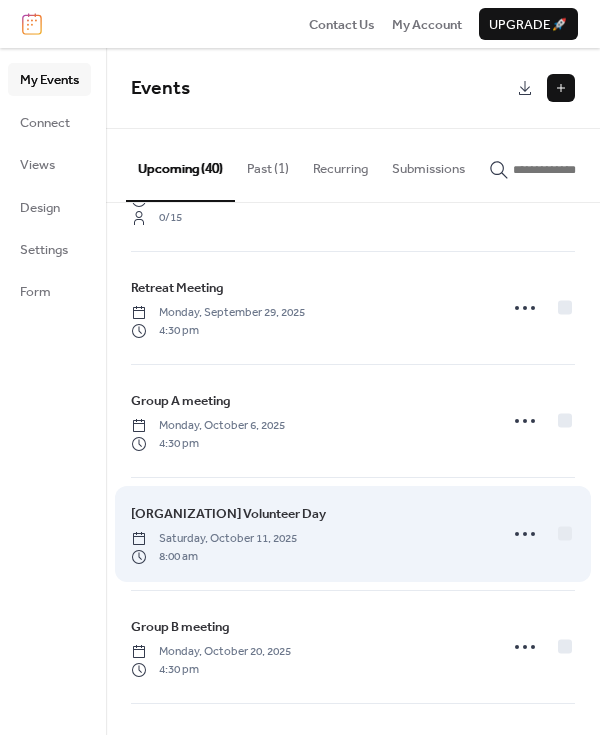 click on "[ORGANIZATION] Volunteer Day [DAY], [MONTH] [NUMBER] [TIME]" at bounding box center [308, 534] 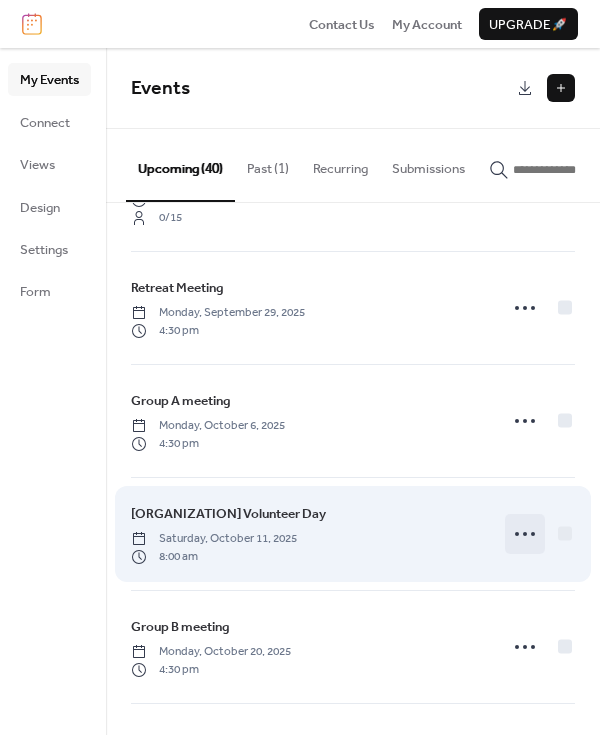 click 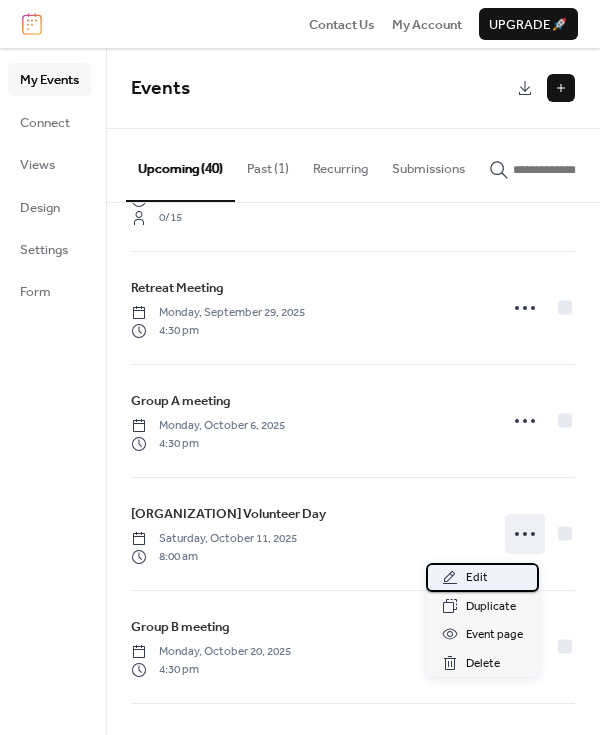 click on "Edit" at bounding box center (482, 577) 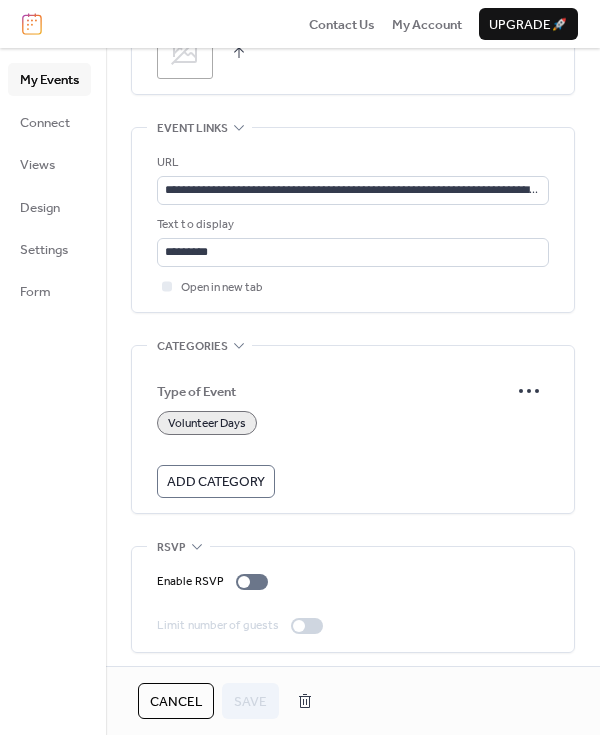 scroll, scrollTop: 1121, scrollLeft: 0, axis: vertical 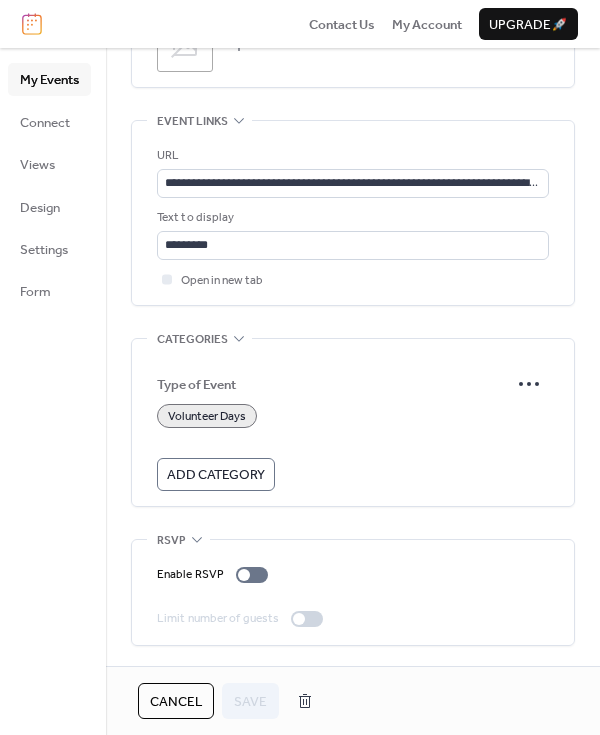 click at bounding box center [307, 619] 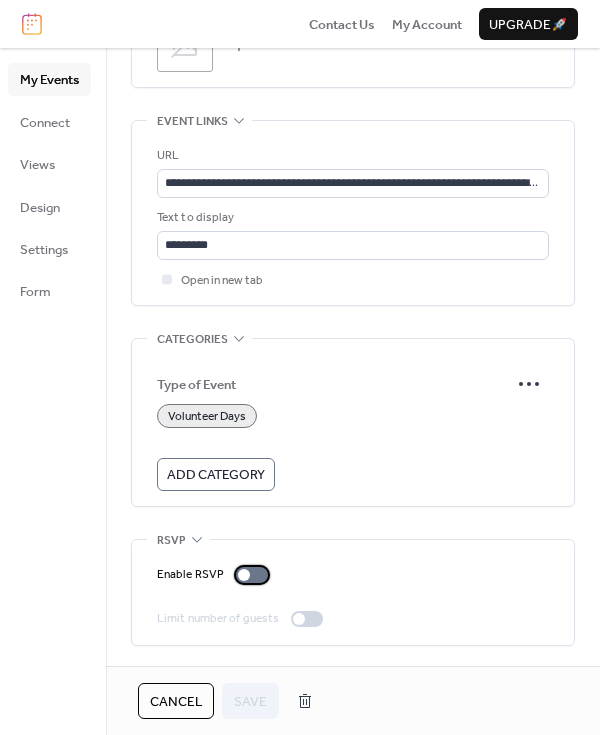 click at bounding box center (252, 575) 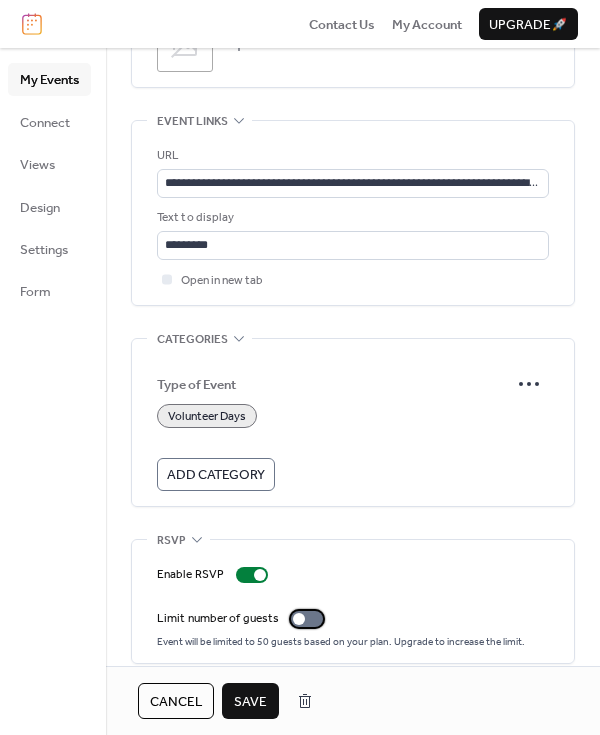 click at bounding box center (307, 619) 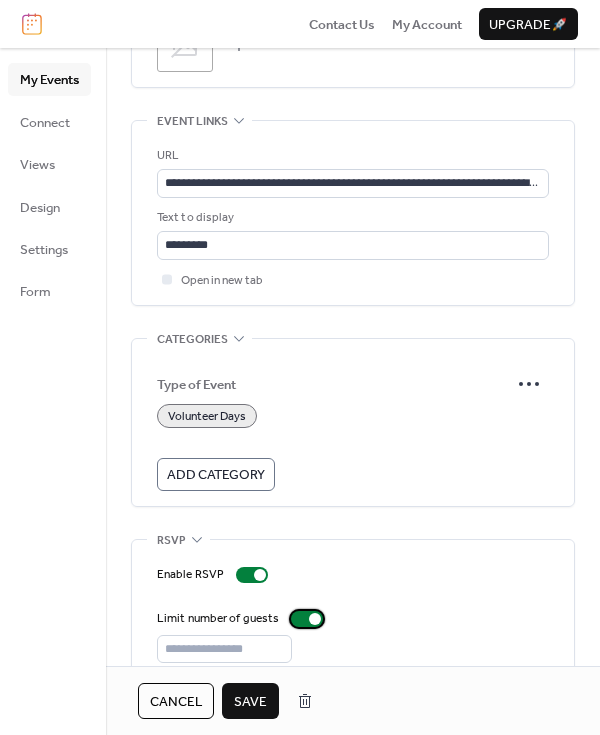 scroll, scrollTop: 1154, scrollLeft: 0, axis: vertical 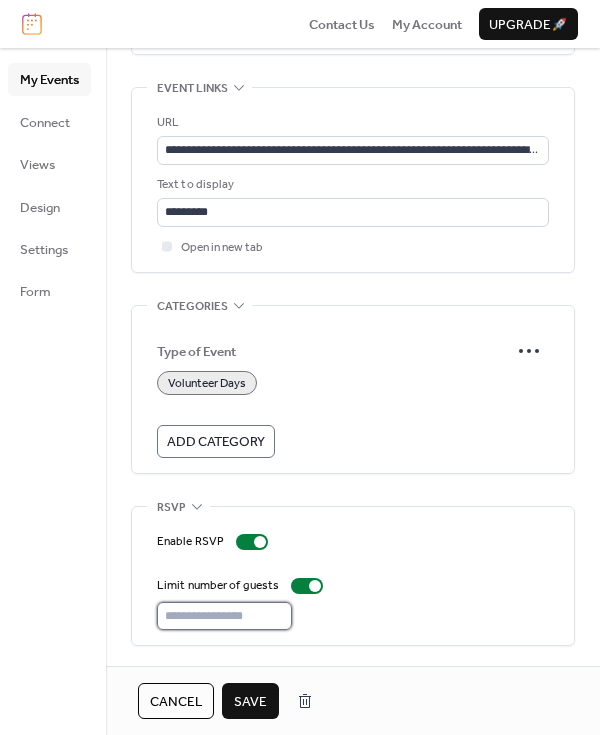 click on "**" at bounding box center [224, 616] 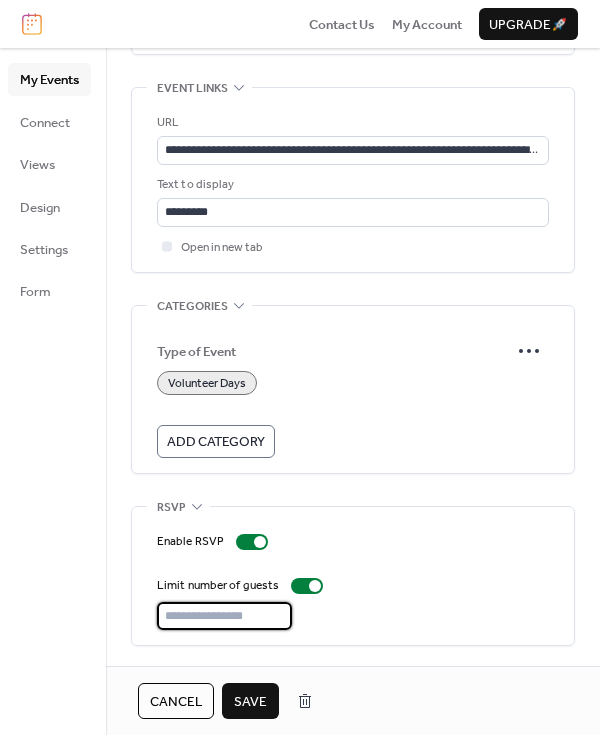type on "*" 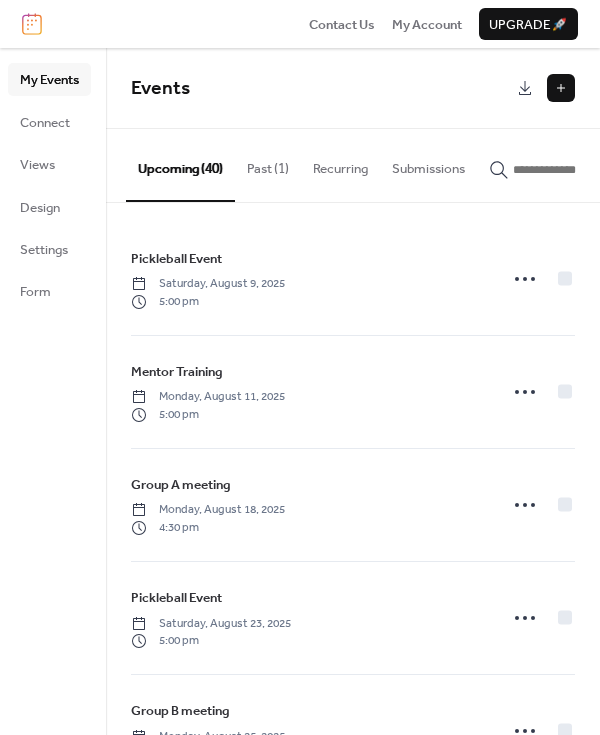 click at bounding box center (561, 88) 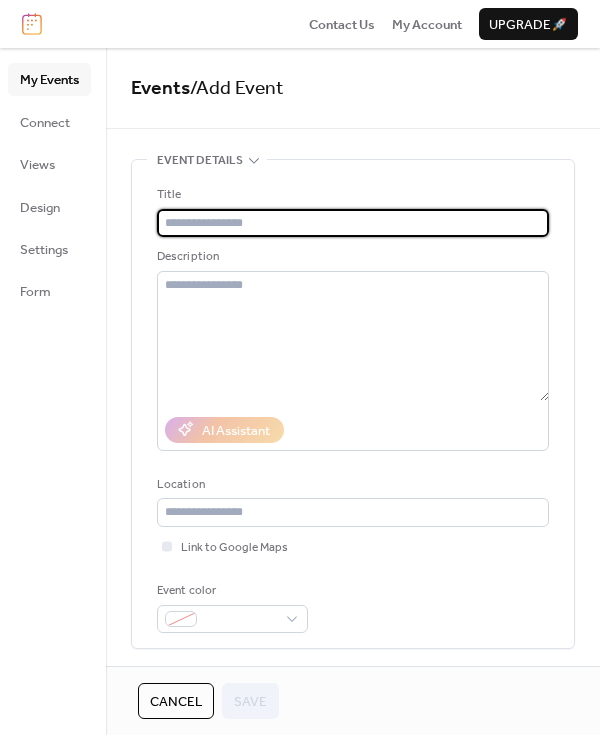 paste on "**********" 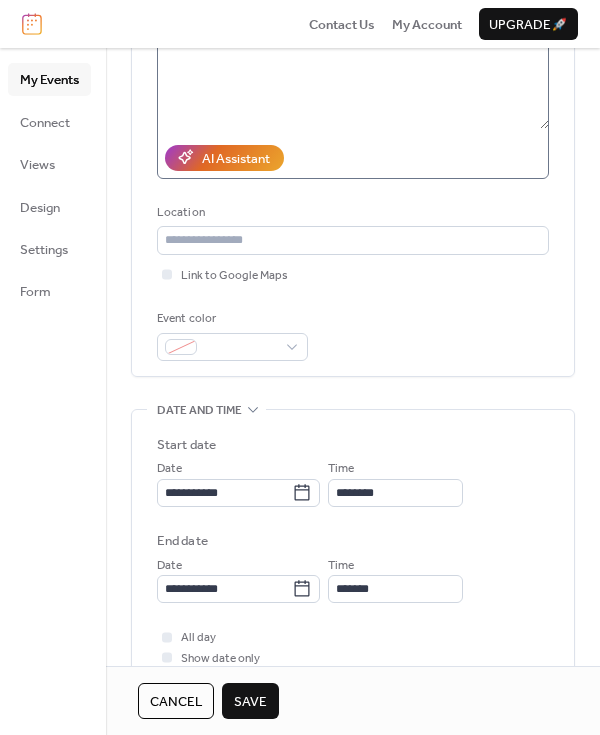 scroll, scrollTop: 280, scrollLeft: 0, axis: vertical 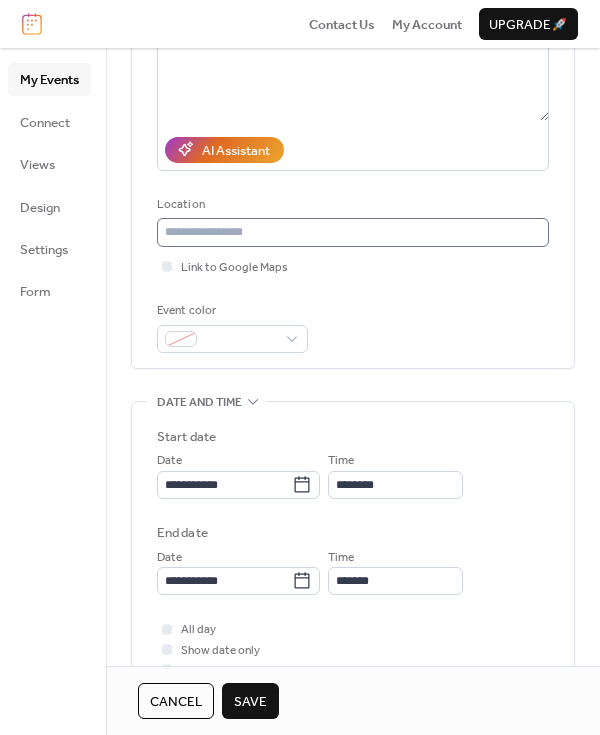 type on "**********" 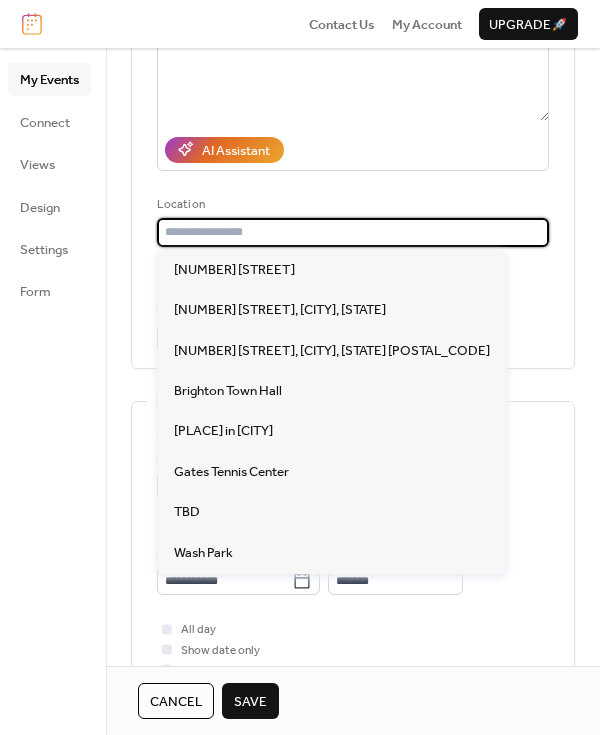 click at bounding box center (353, 232) 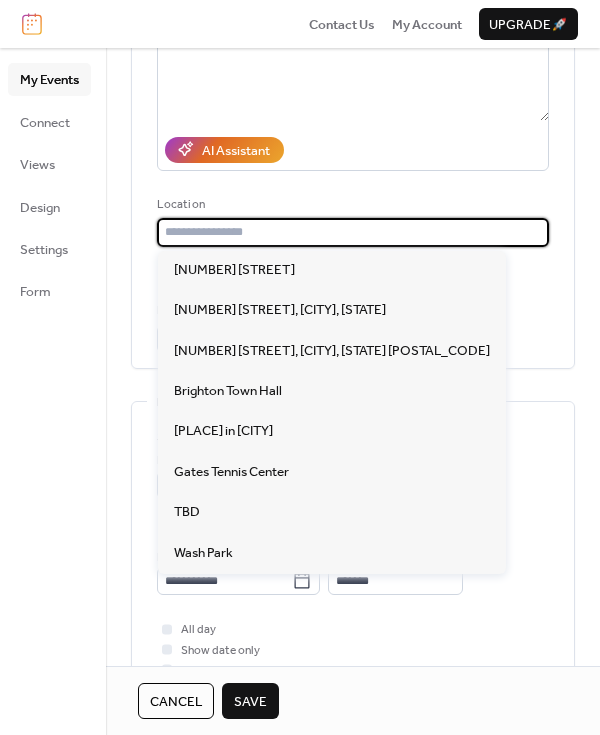 paste on "**********" 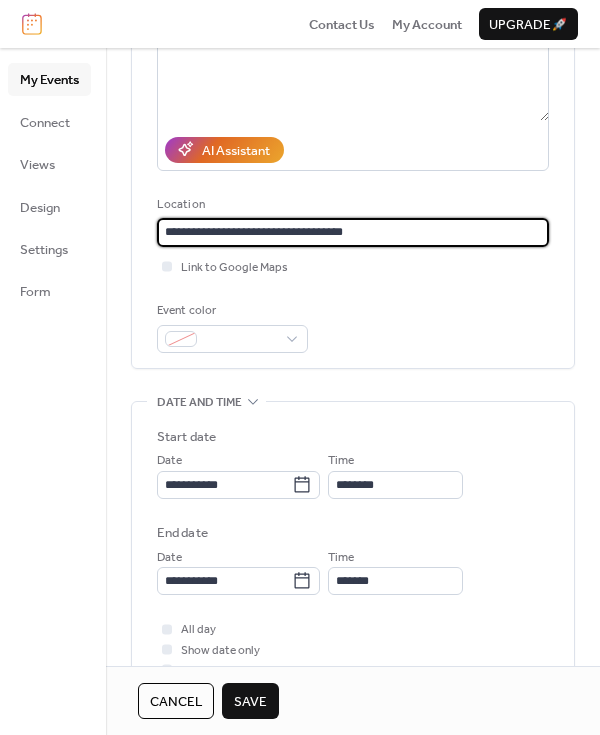 scroll, scrollTop: 298, scrollLeft: 0, axis: vertical 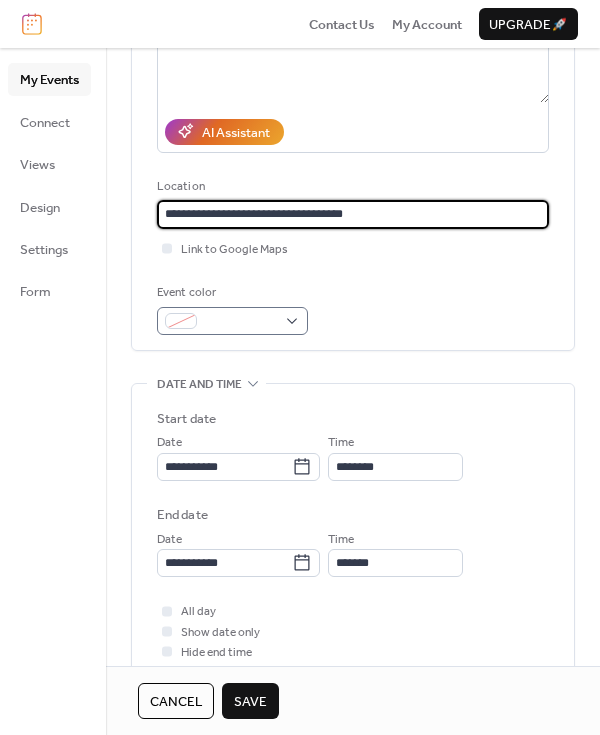 type on "**********" 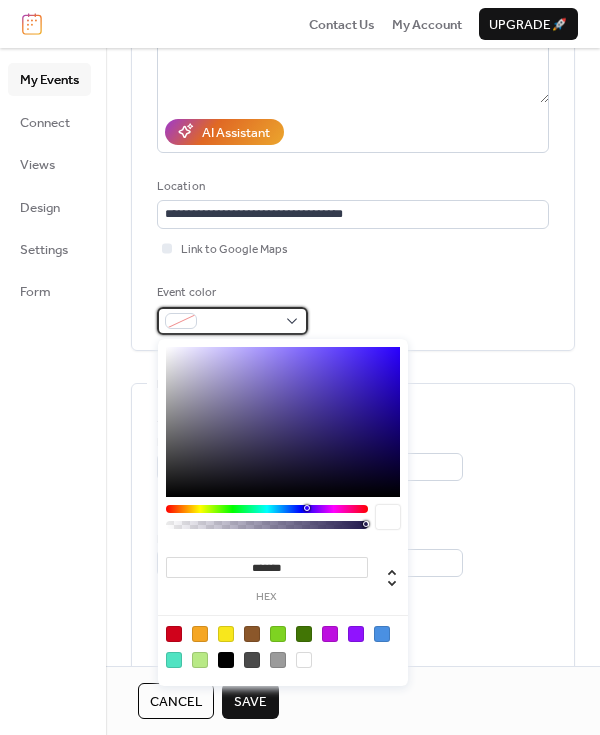 click at bounding box center [240, 322] 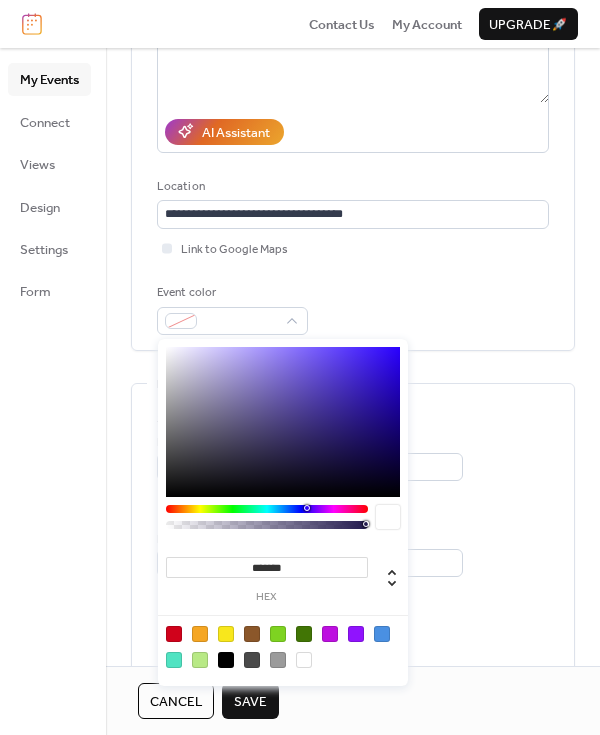 click at bounding box center [304, 634] 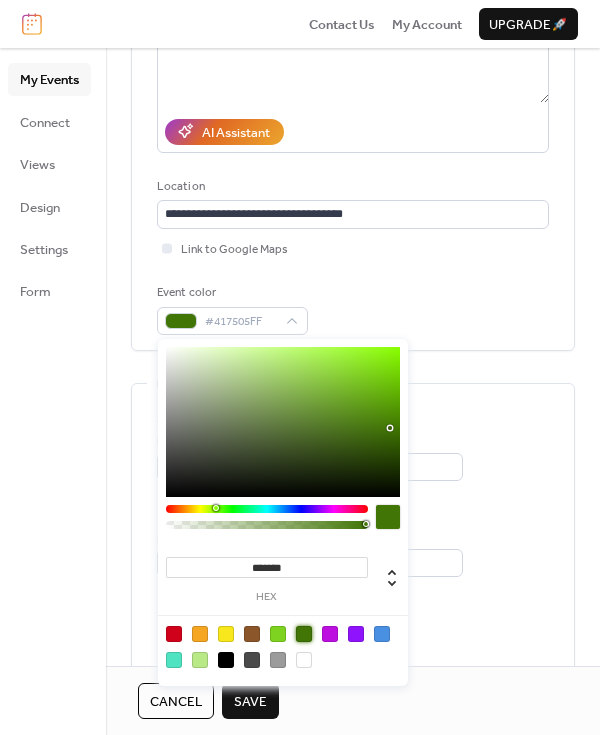 click on "Event color #417505FF" at bounding box center [353, 309] 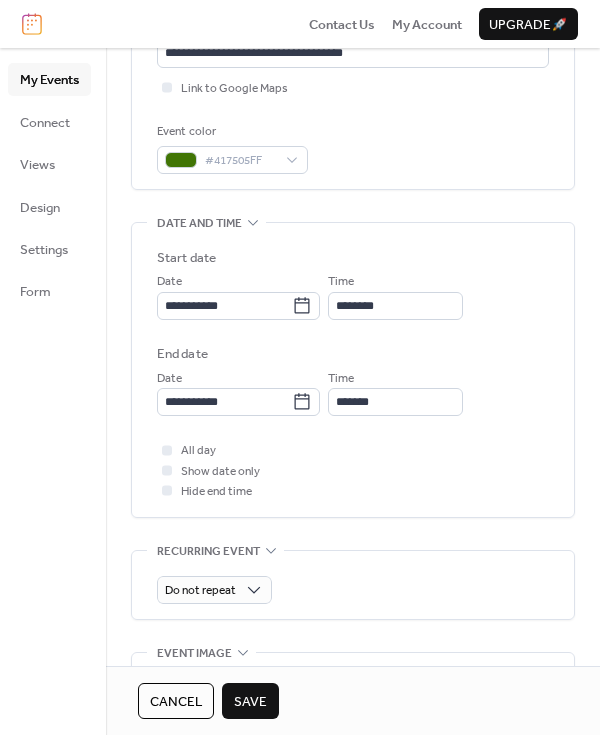 scroll, scrollTop: 480, scrollLeft: 0, axis: vertical 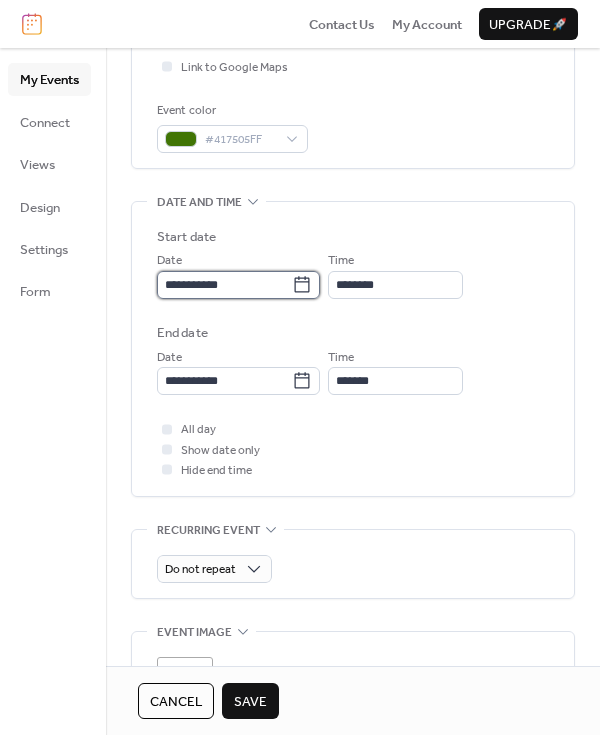 click on "**********" at bounding box center [224, 285] 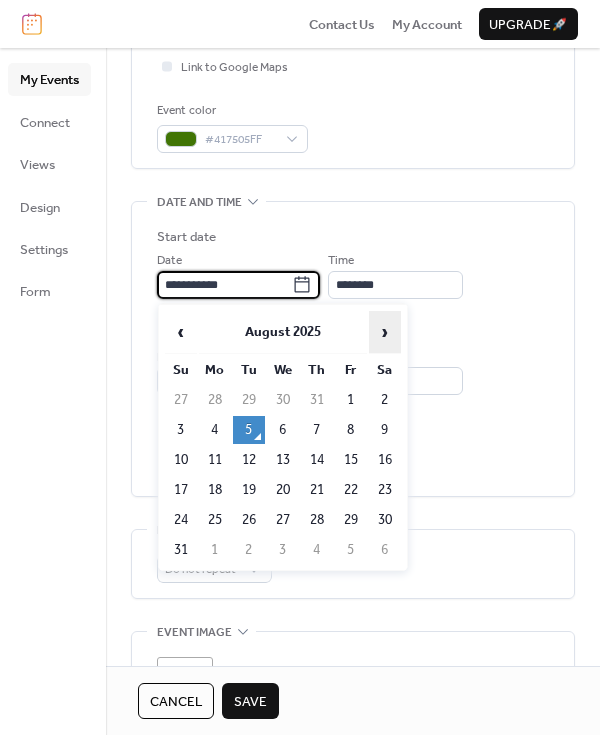 click on "›" at bounding box center (385, 332) 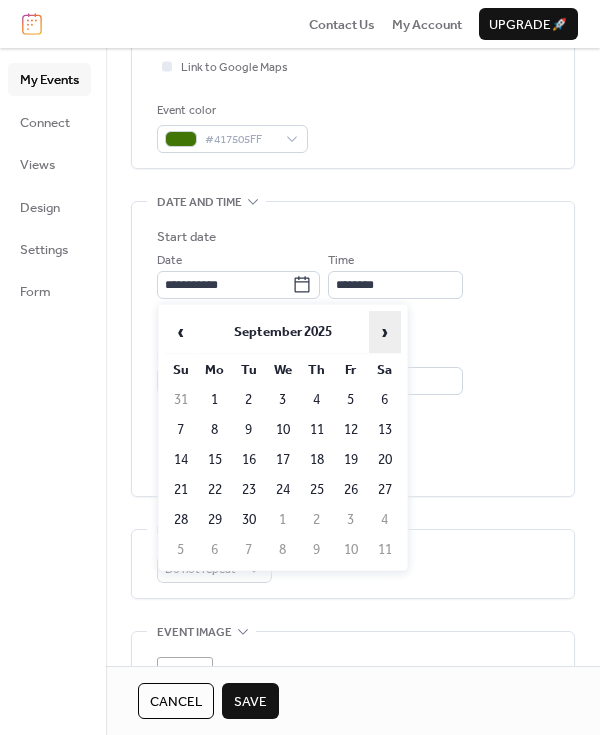 click on "›" at bounding box center (385, 332) 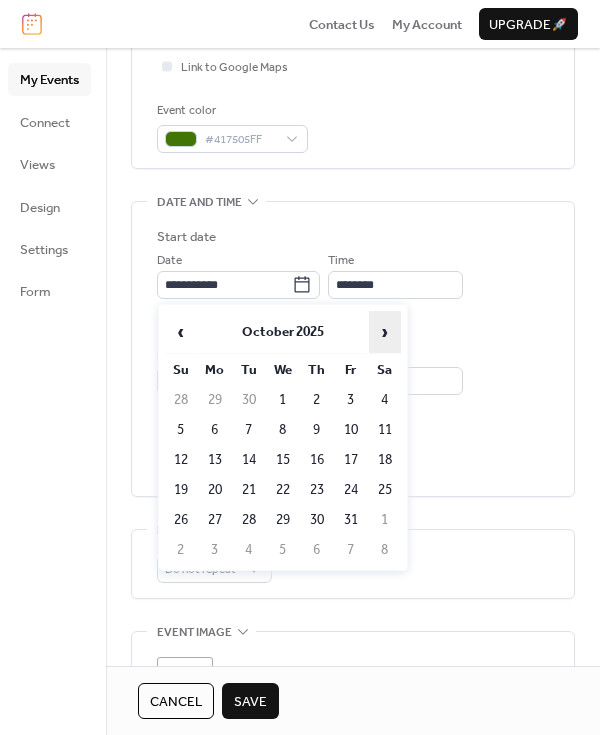 click on "›" at bounding box center [385, 332] 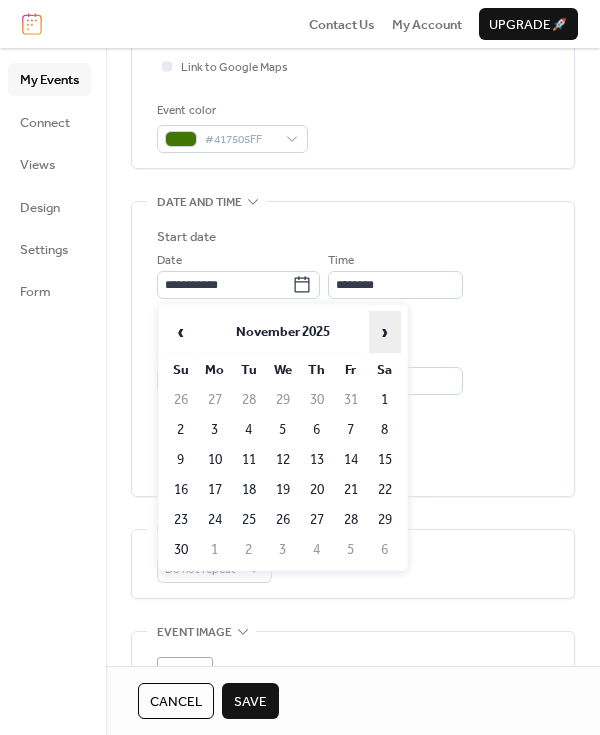 click on "›" at bounding box center (385, 332) 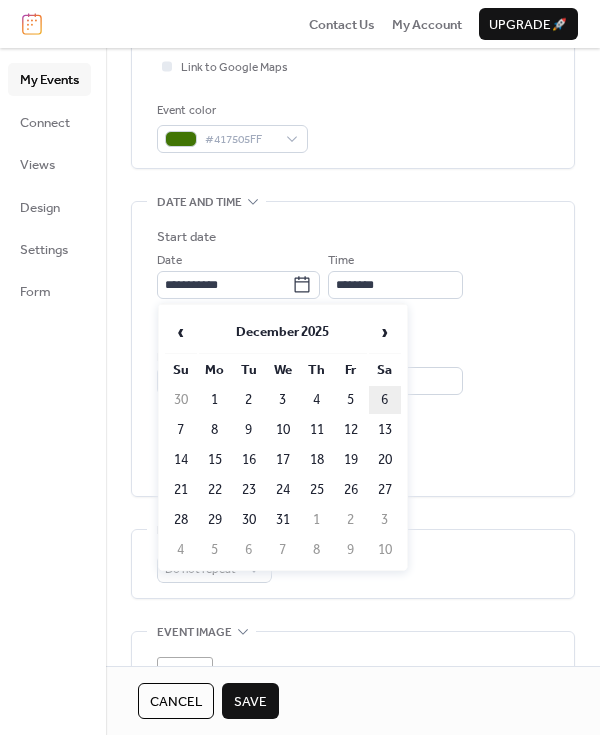 click on "6" at bounding box center [385, 400] 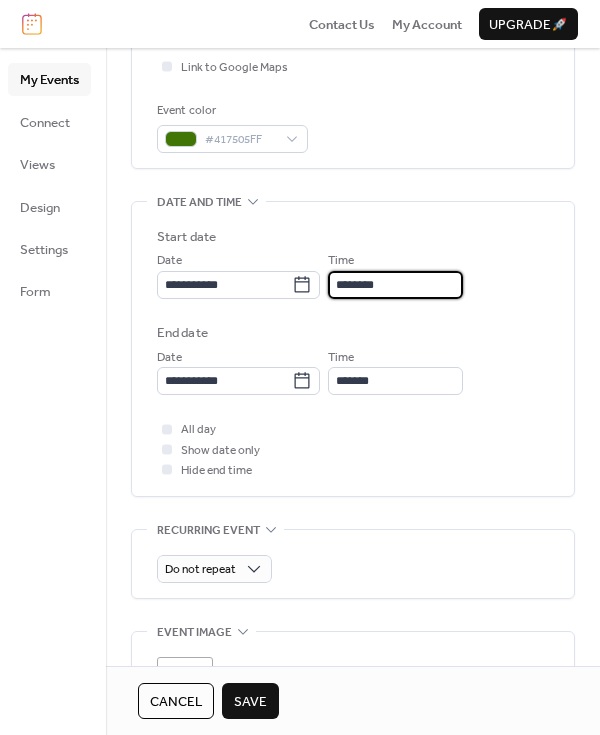 click on "********" at bounding box center [395, 285] 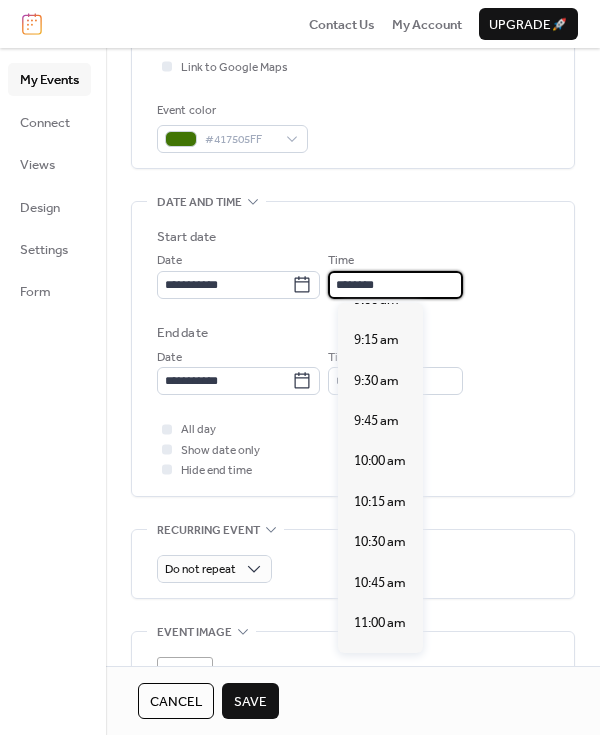 scroll, scrollTop: 1450, scrollLeft: 0, axis: vertical 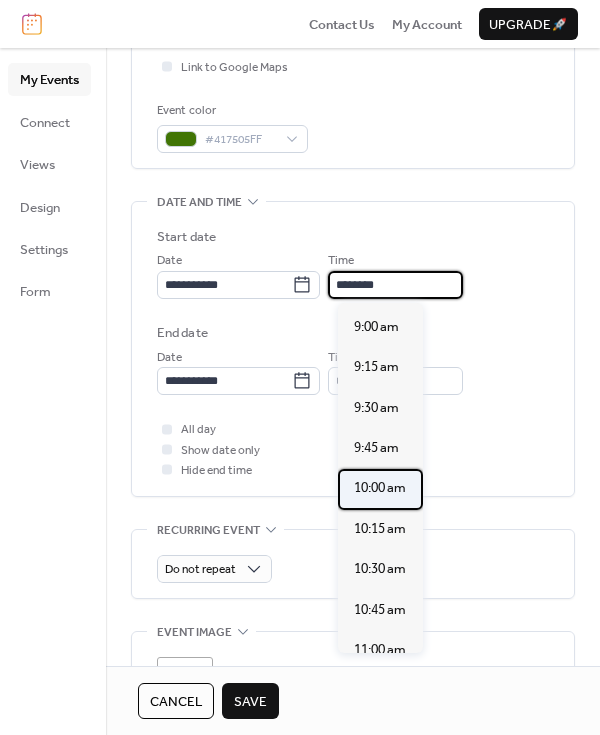 click on "10:00 am" at bounding box center [380, 488] 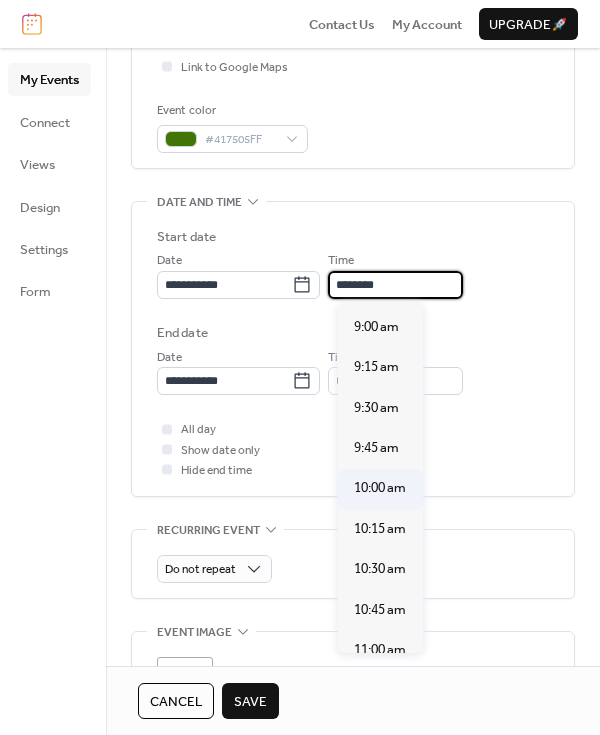 type on "********" 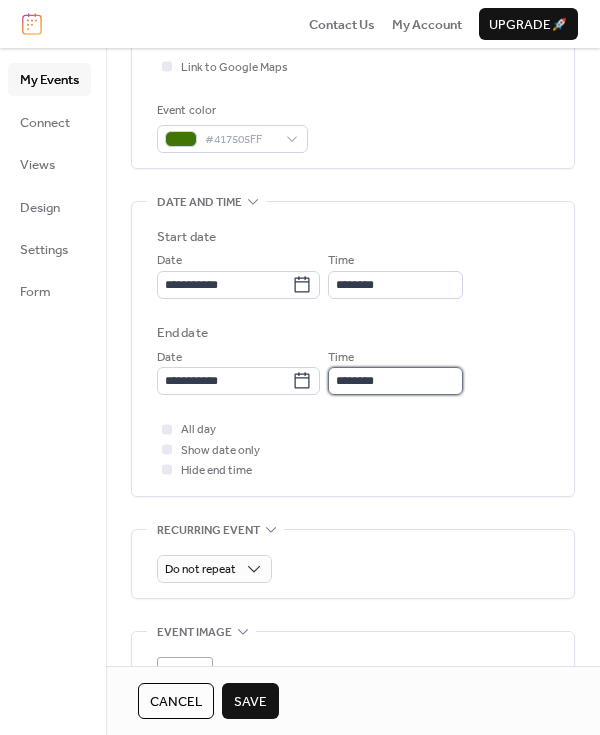 click on "********" at bounding box center (395, 381) 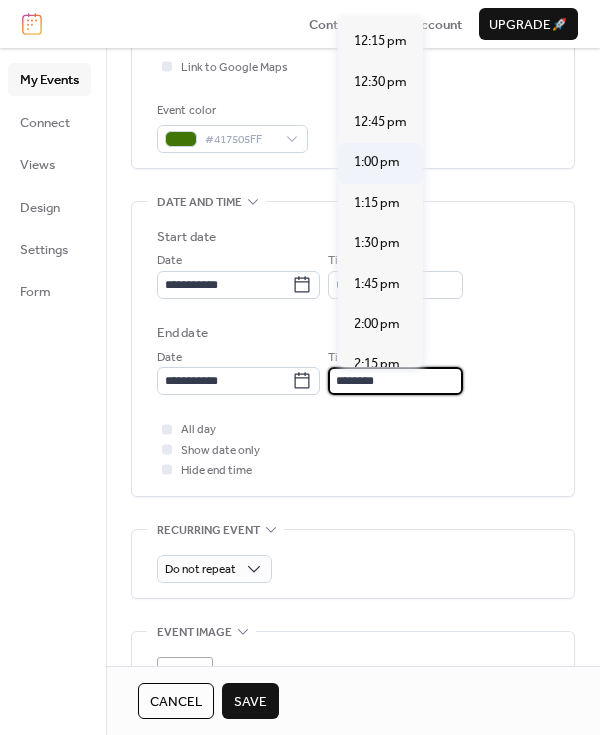 scroll, scrollTop: 322, scrollLeft: 0, axis: vertical 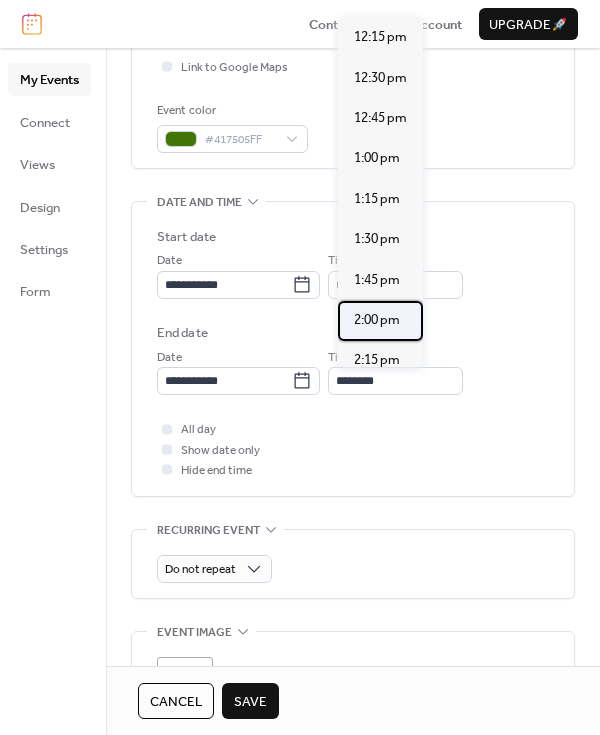 click on "2:00 pm" at bounding box center [377, 320] 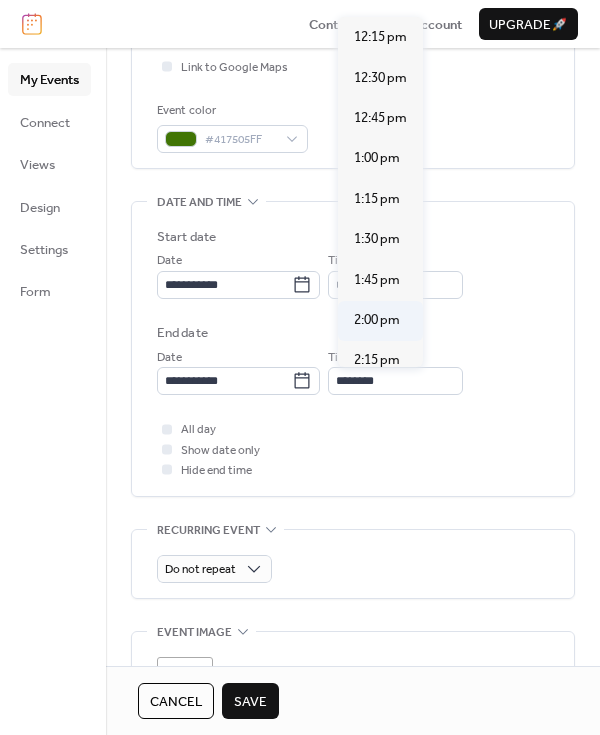 type on "*******" 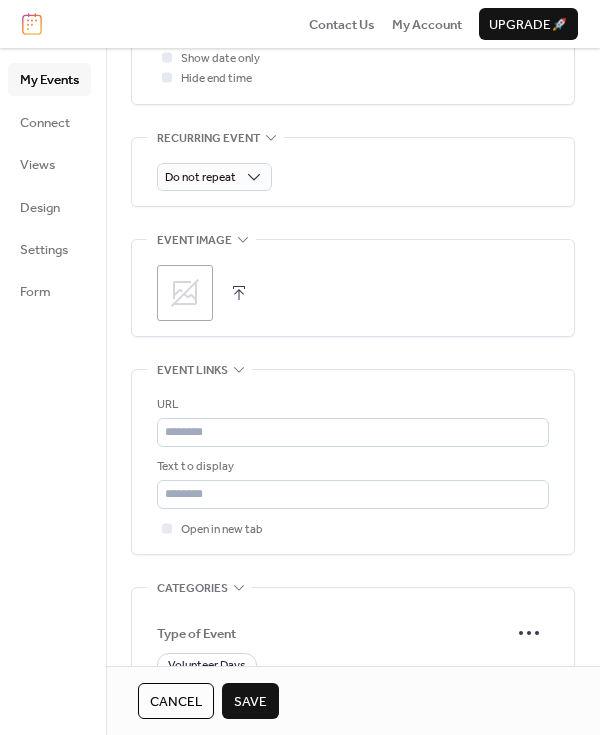 scroll, scrollTop: 899, scrollLeft: 0, axis: vertical 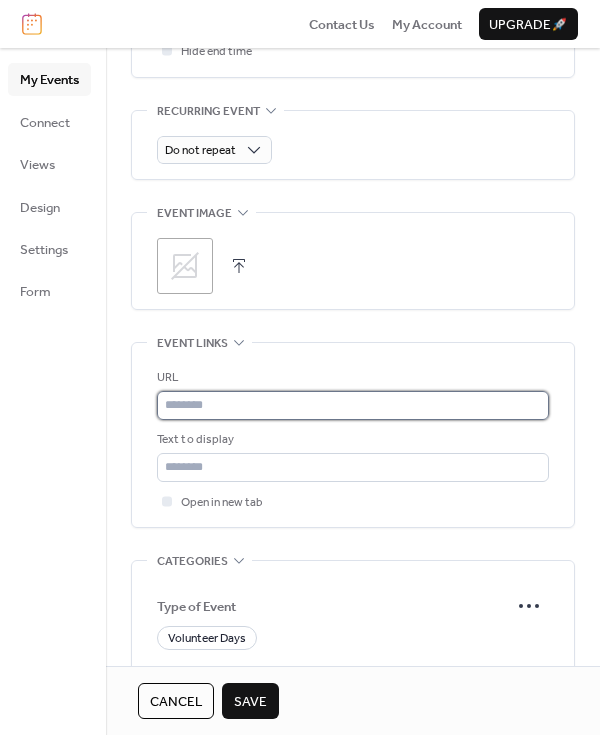 click at bounding box center (353, 405) 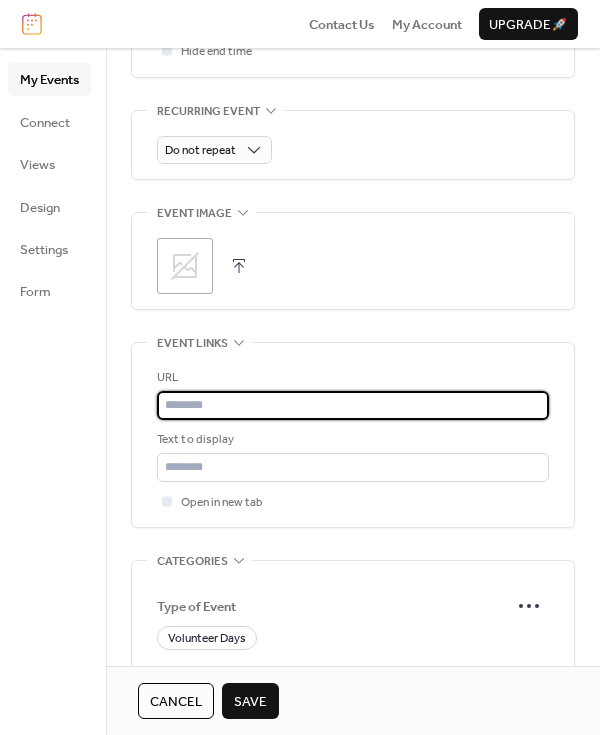 paste on "**********" 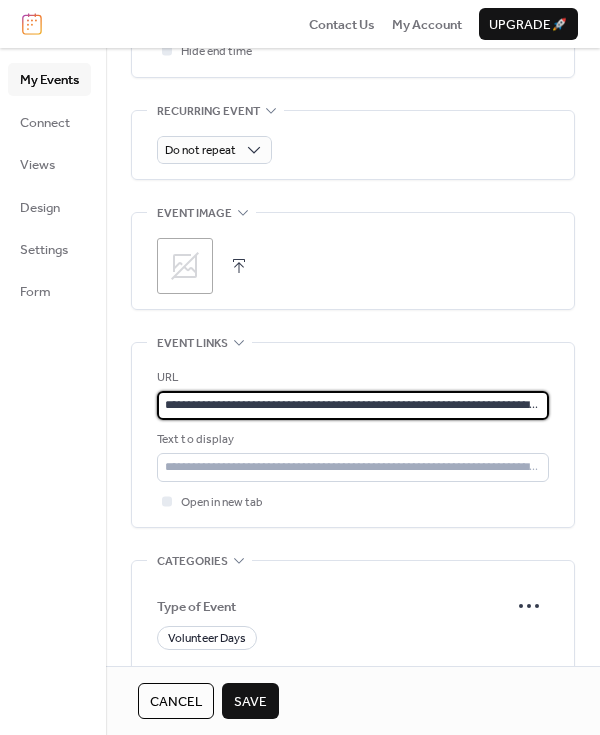 scroll, scrollTop: 0, scrollLeft: 176, axis: horizontal 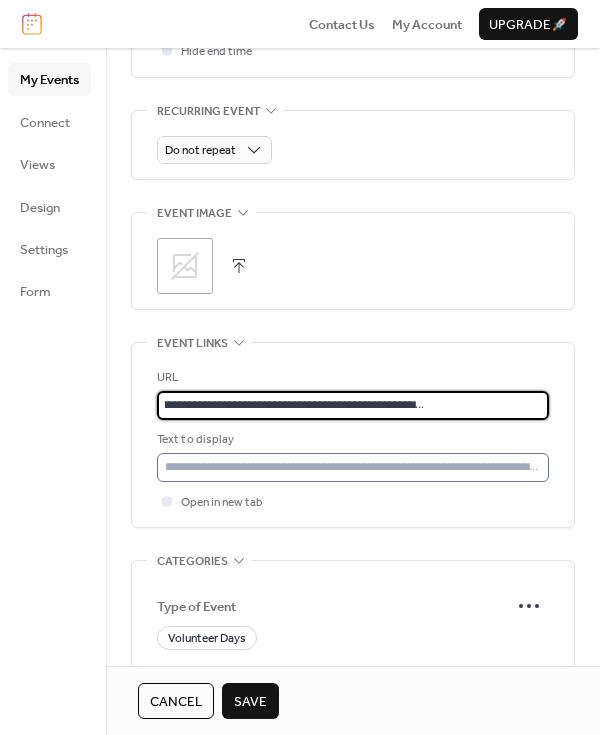 type on "**********" 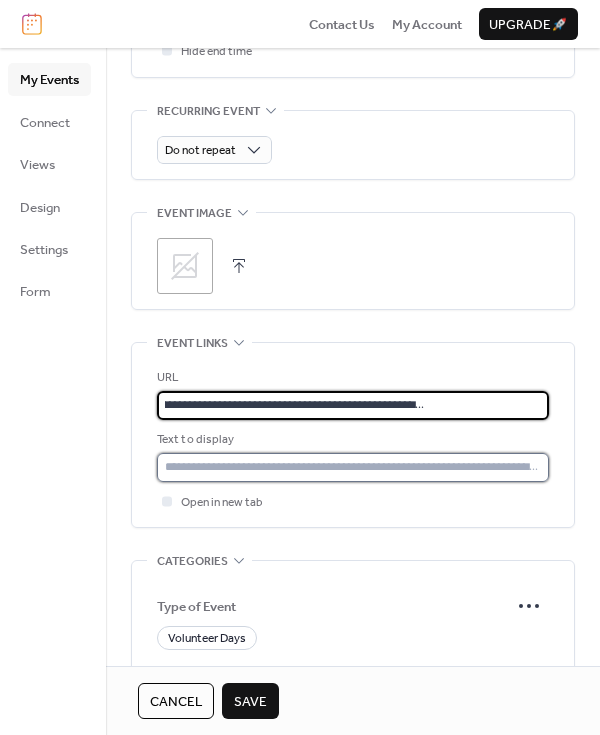 scroll, scrollTop: 0, scrollLeft: 0, axis: both 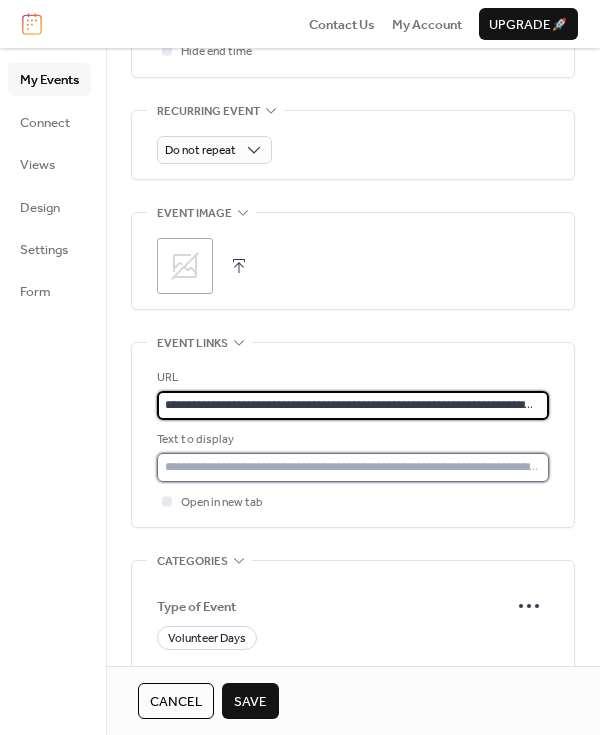 click at bounding box center (353, 467) 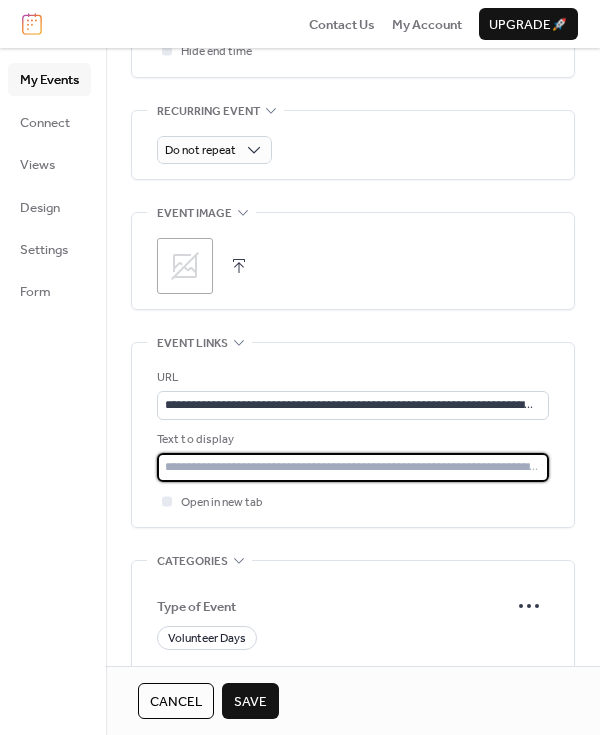 type on "**********" 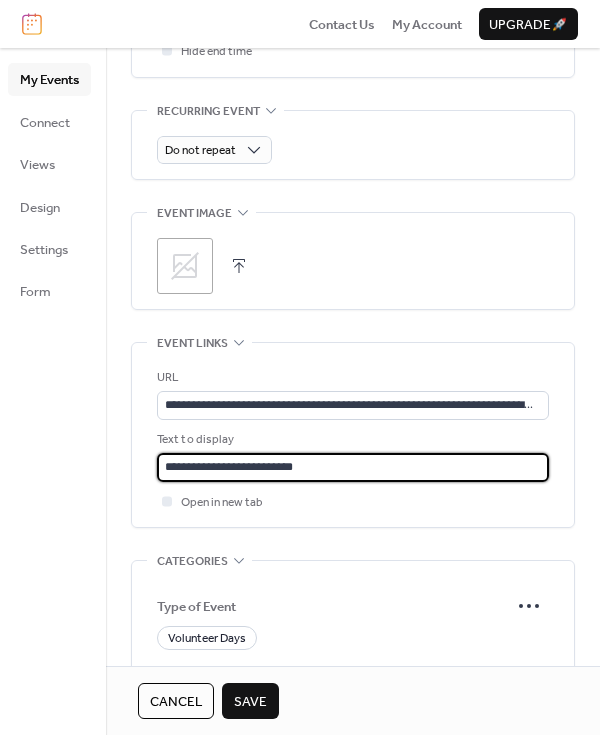 click on "Open in new tab" at bounding box center [353, 502] 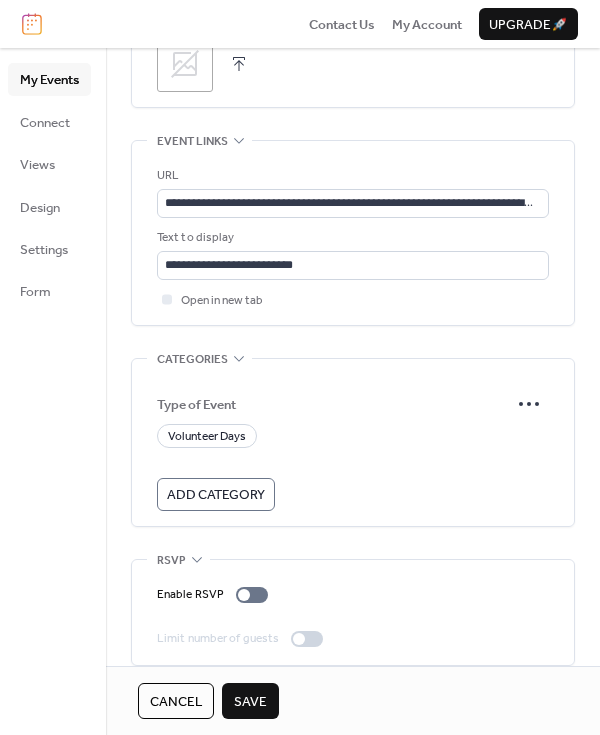scroll, scrollTop: 1121, scrollLeft: 0, axis: vertical 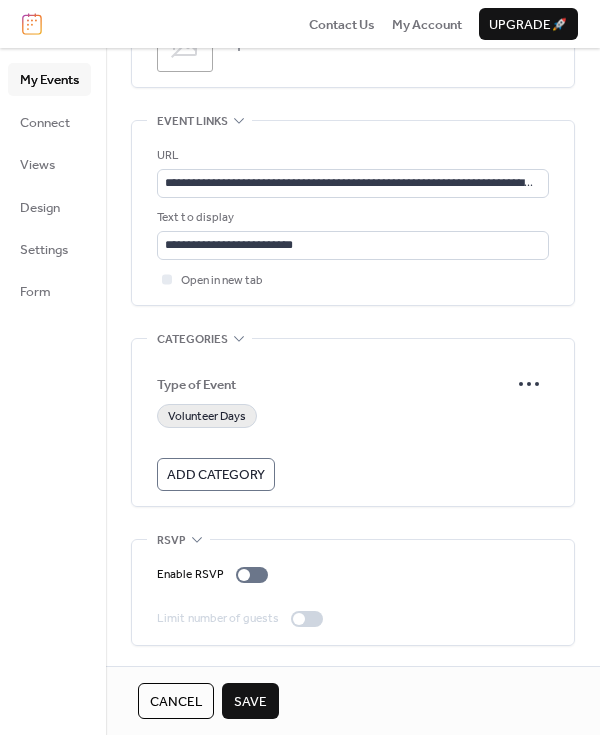 click on "Volunteer Days" at bounding box center (207, 417) 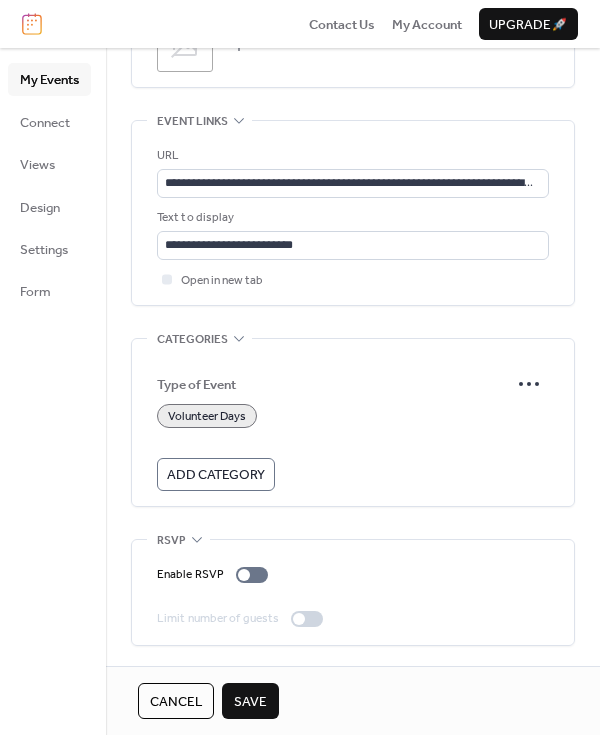 click on "Save" at bounding box center (250, 702) 